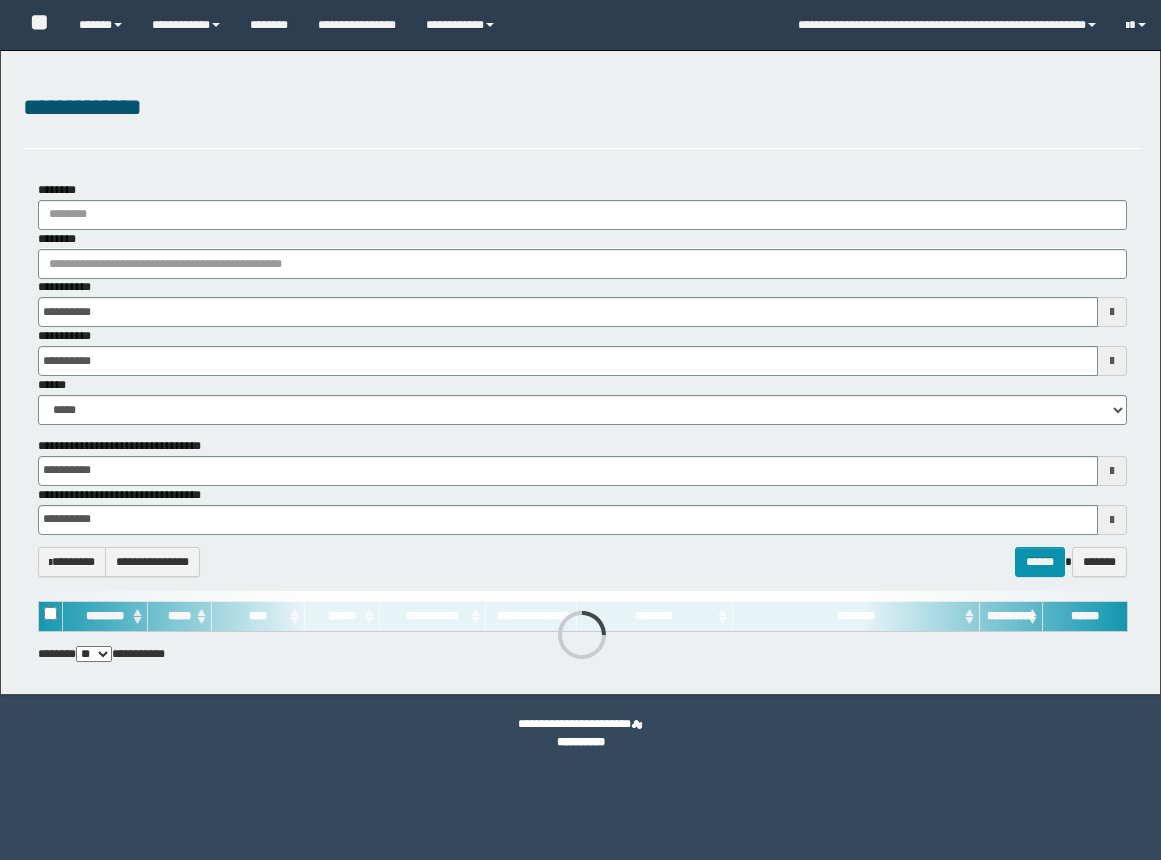 scroll, scrollTop: 0, scrollLeft: 0, axis: both 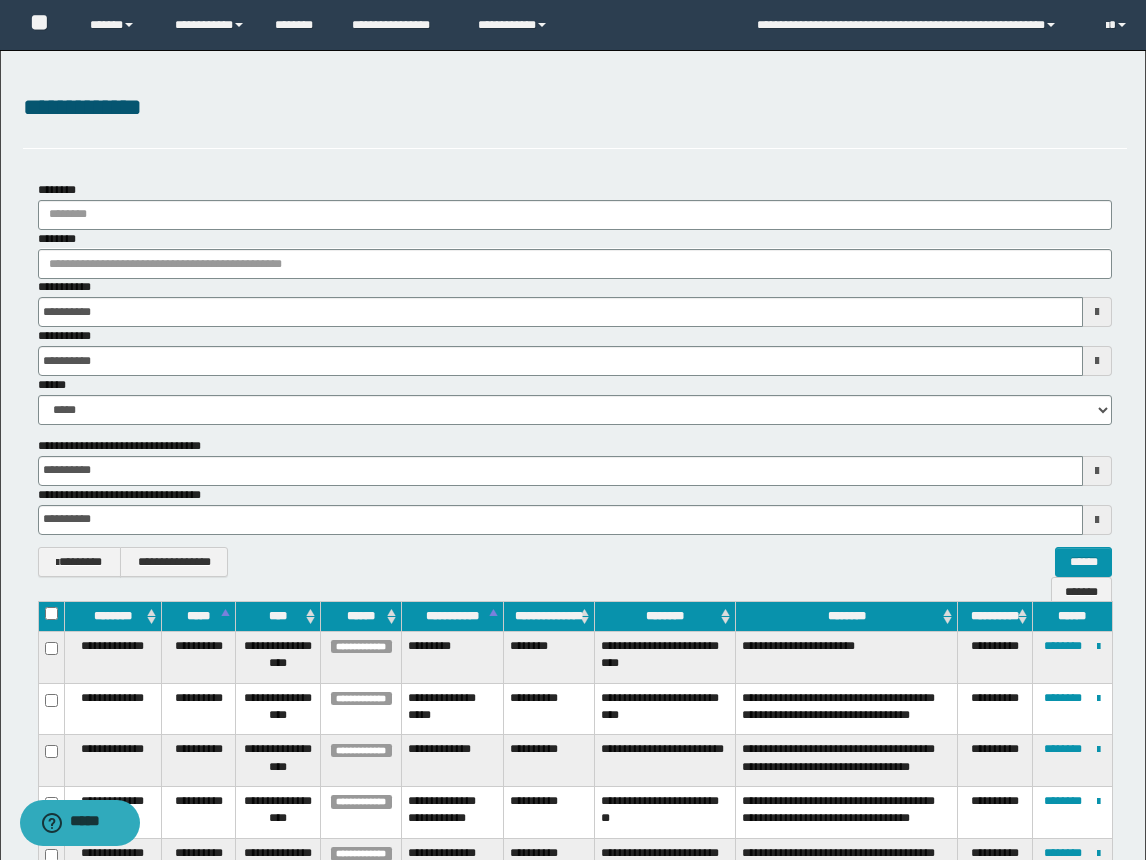 click on "**********" at bounding box center (575, 119) 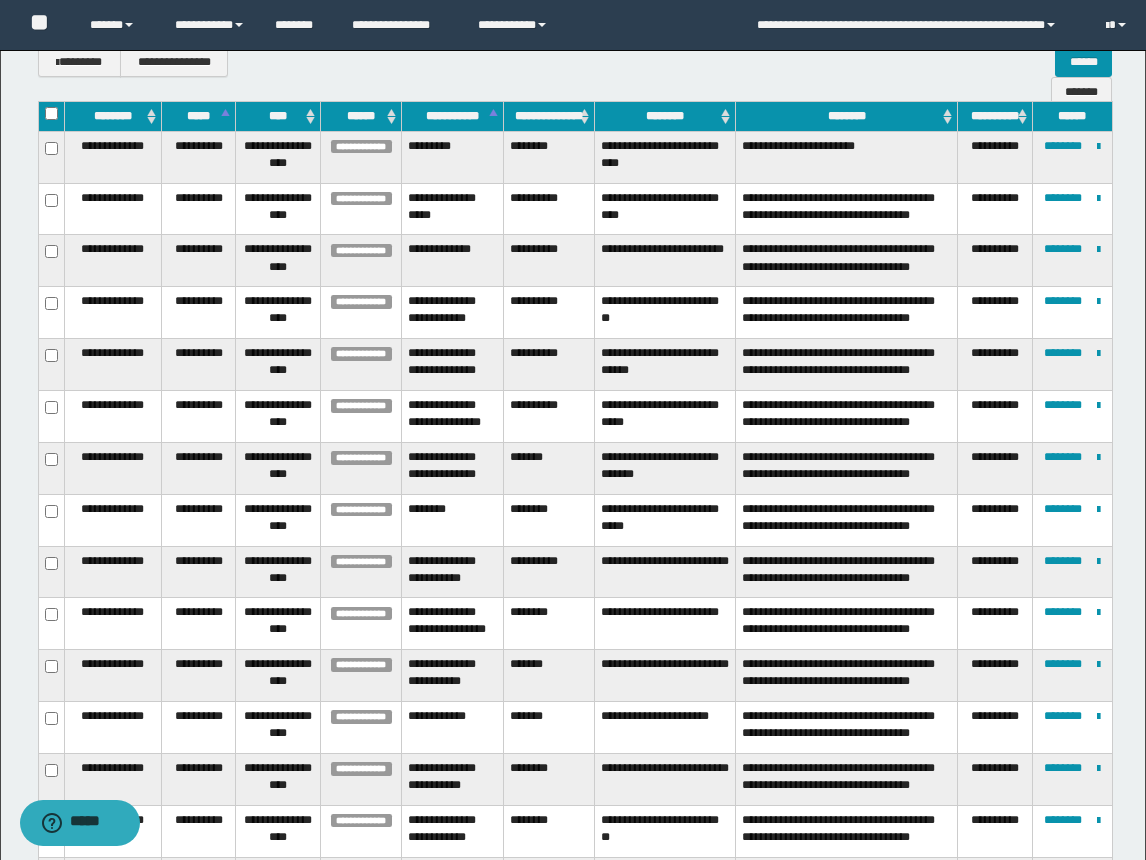 scroll, scrollTop: 600, scrollLeft: 0, axis: vertical 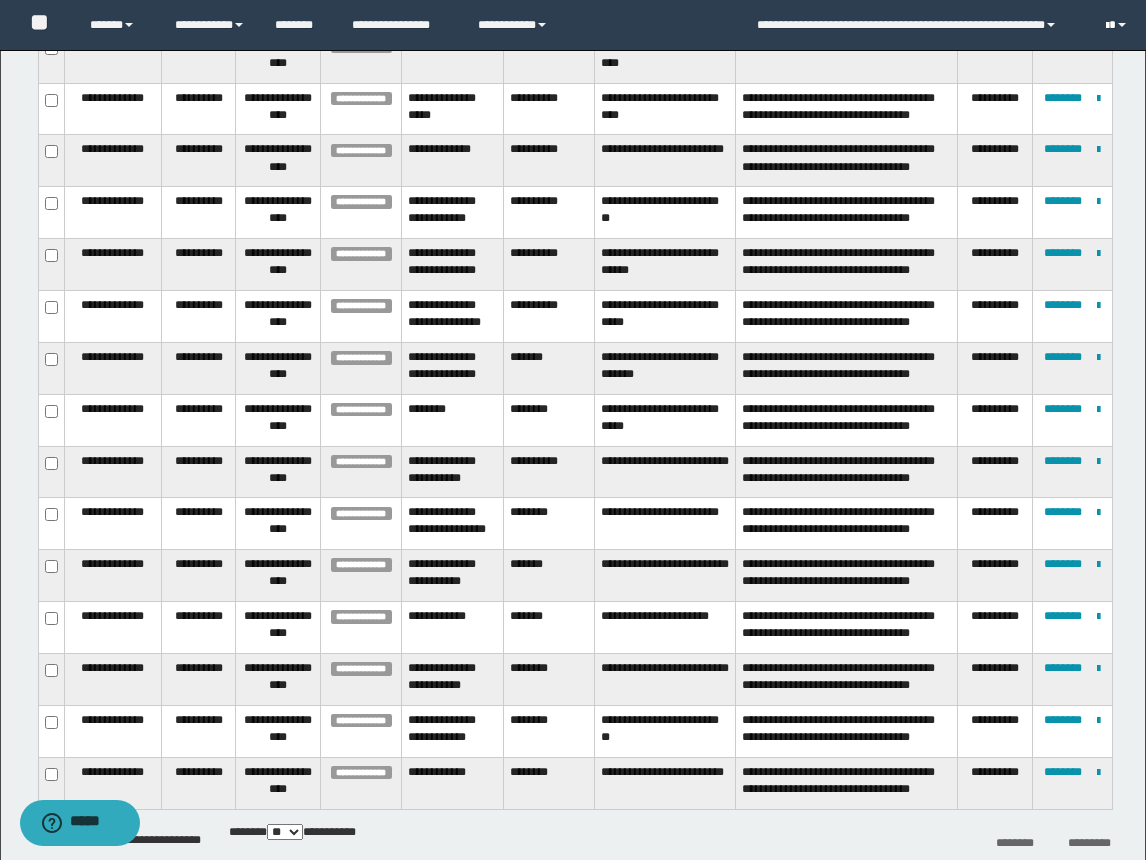 click at bounding box center [1118, 25] 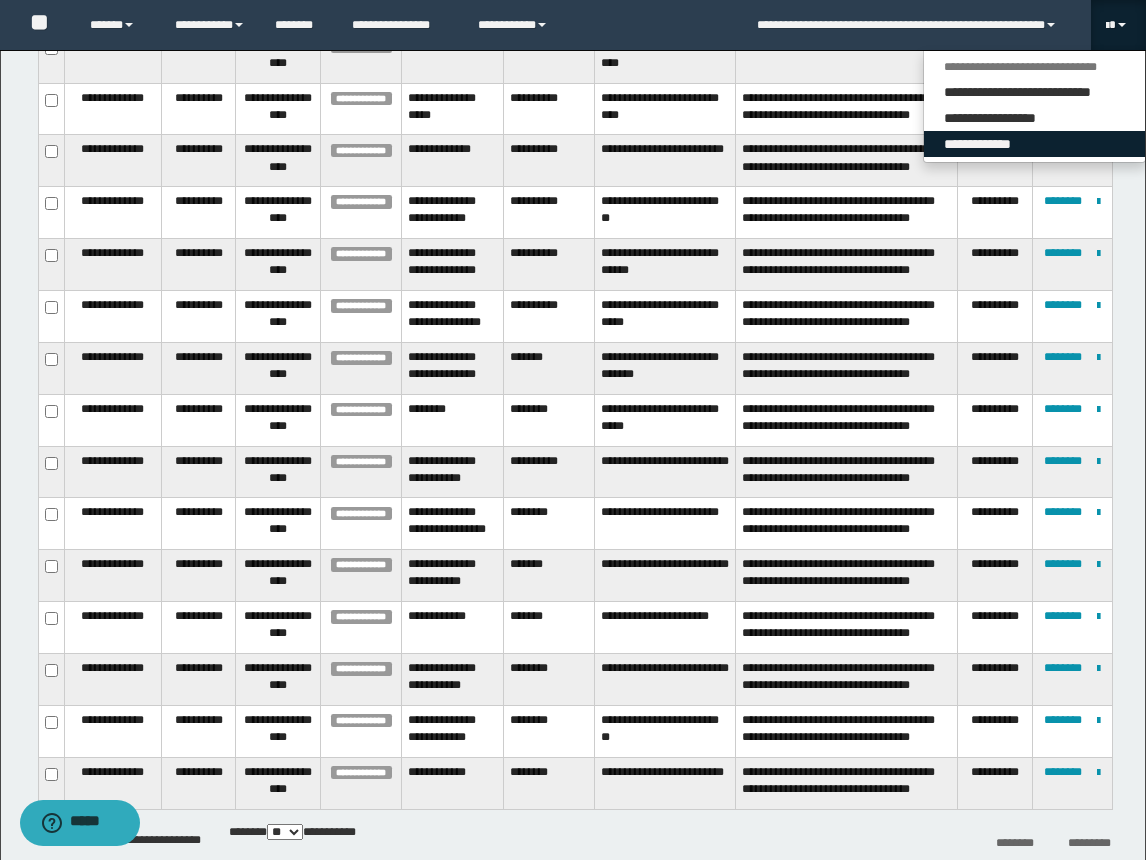 click on "**********" at bounding box center [1034, 144] 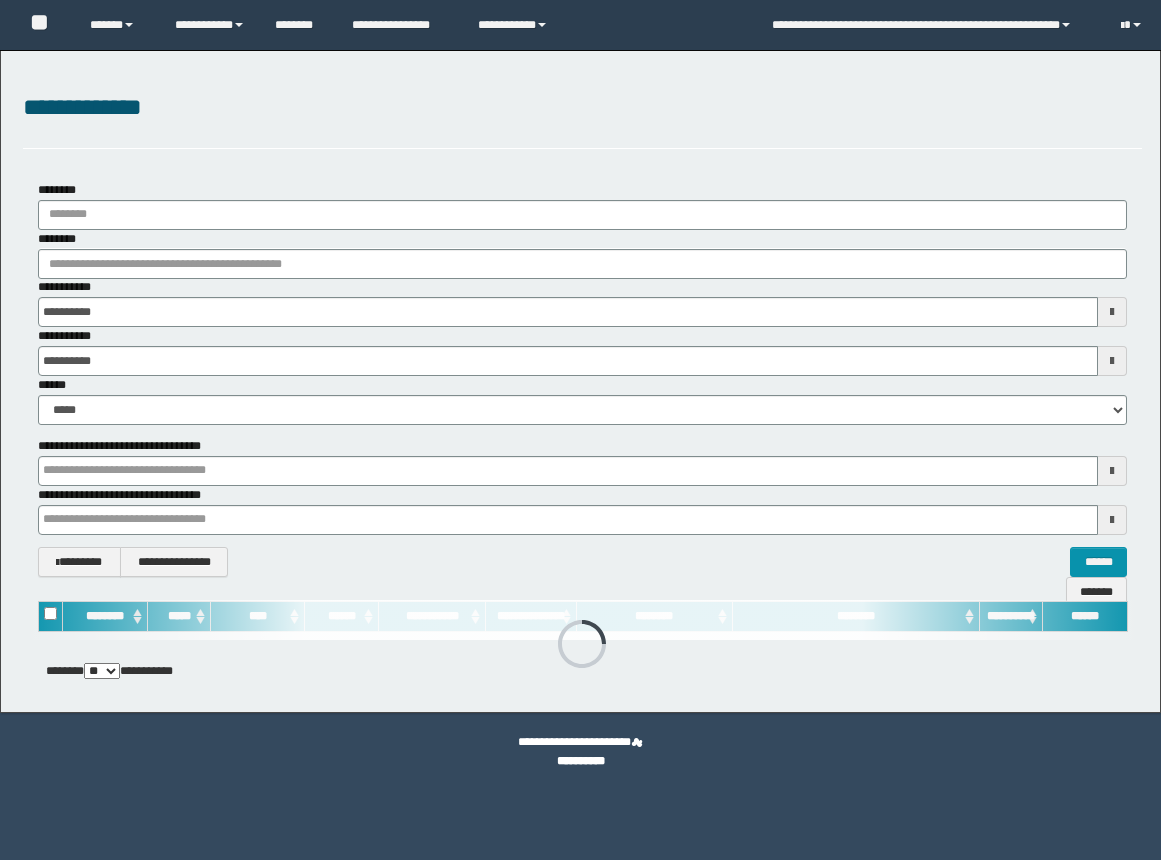 scroll, scrollTop: 0, scrollLeft: 0, axis: both 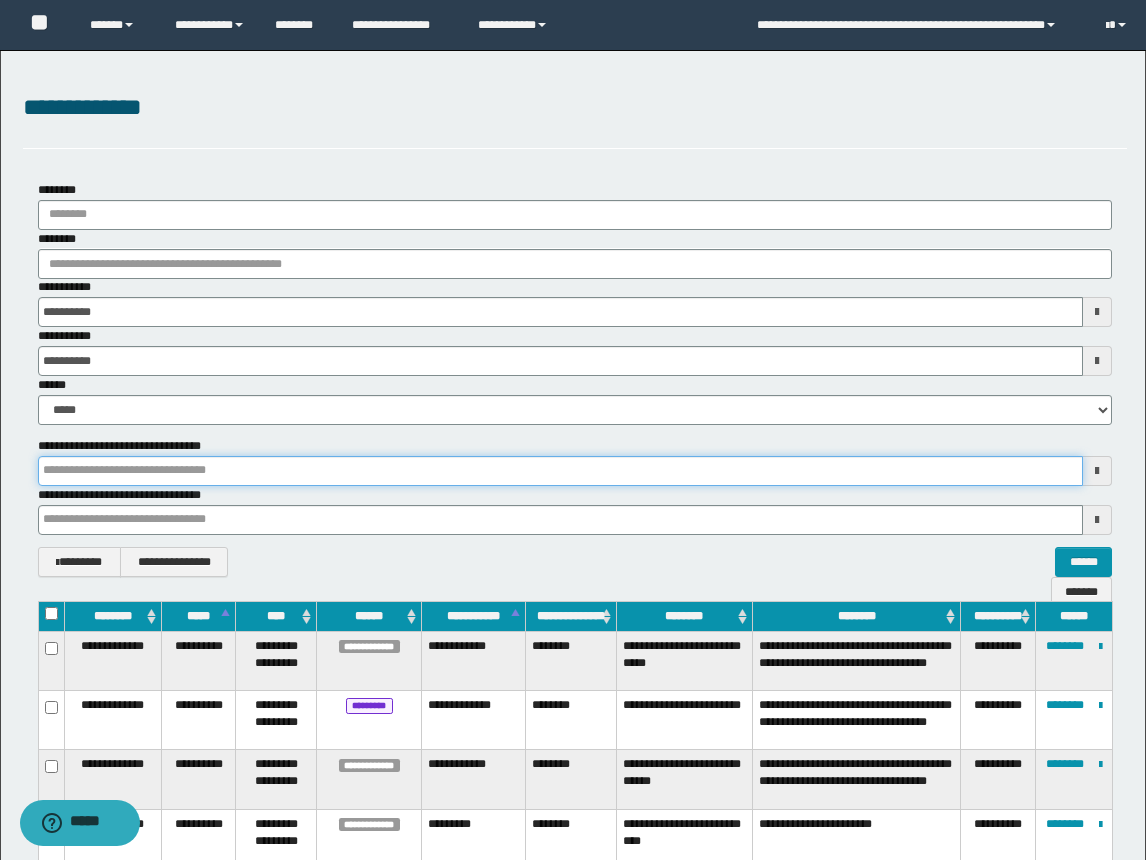 click on "**********" at bounding box center (573, 430) 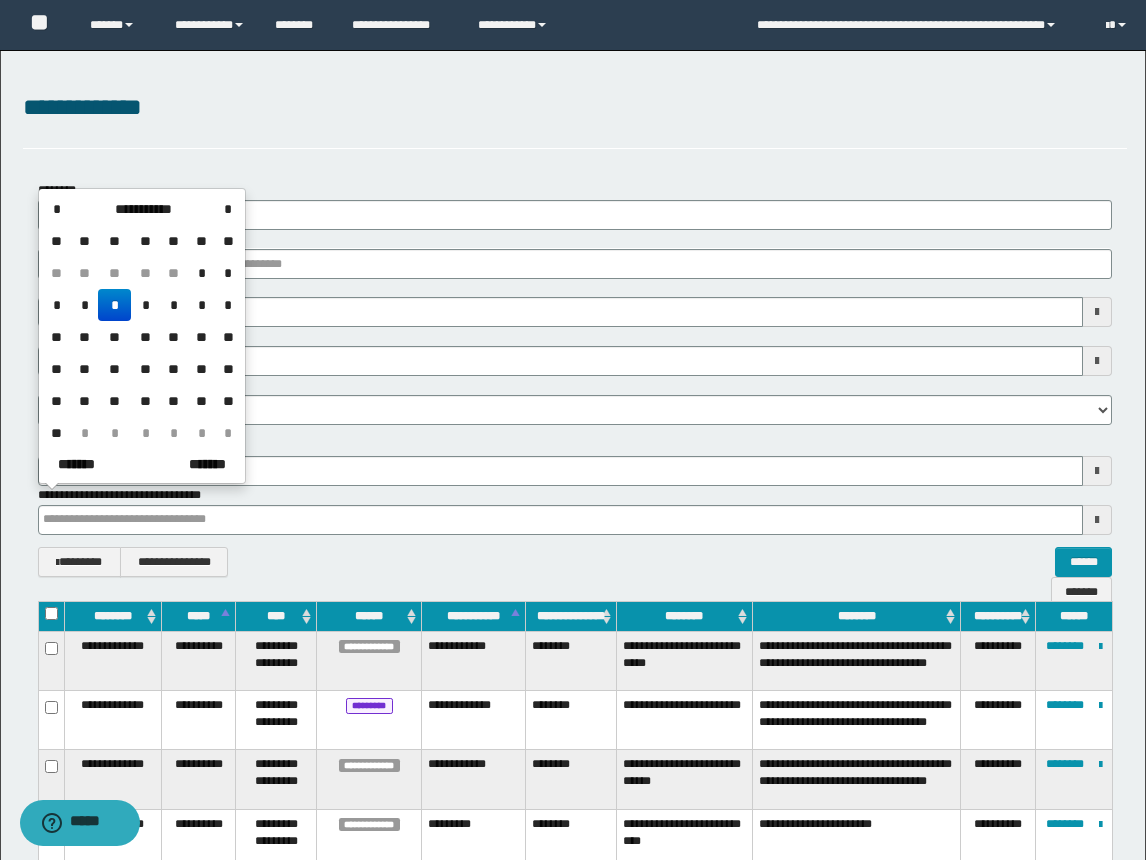 click on "**********" at bounding box center (573, 1818) 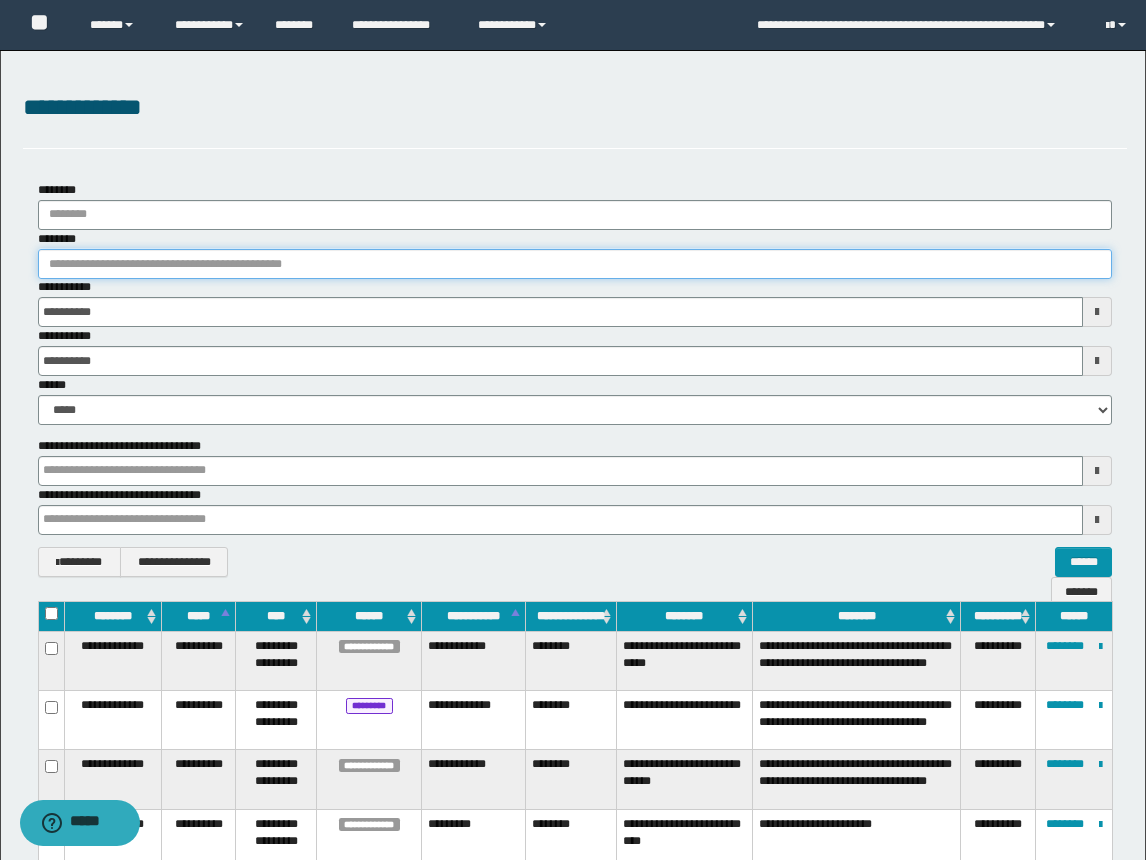 click on "********" at bounding box center (575, 264) 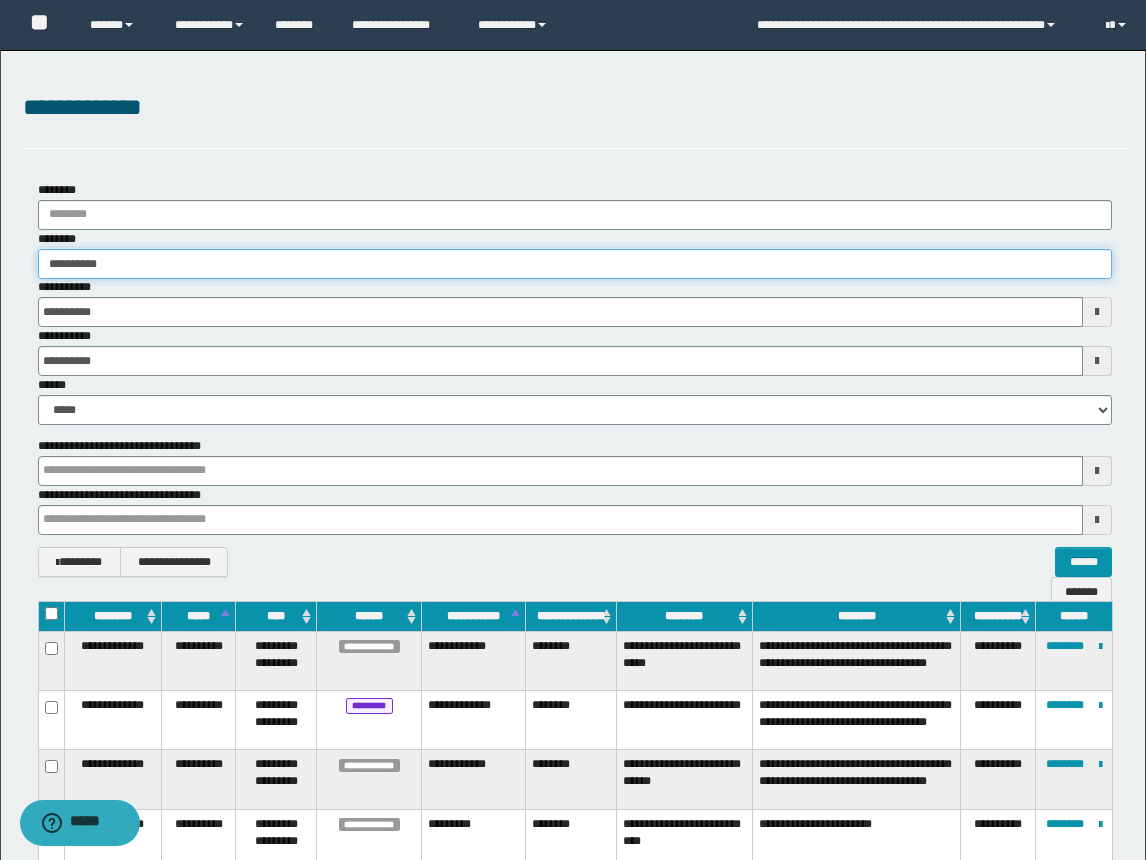 type on "**********" 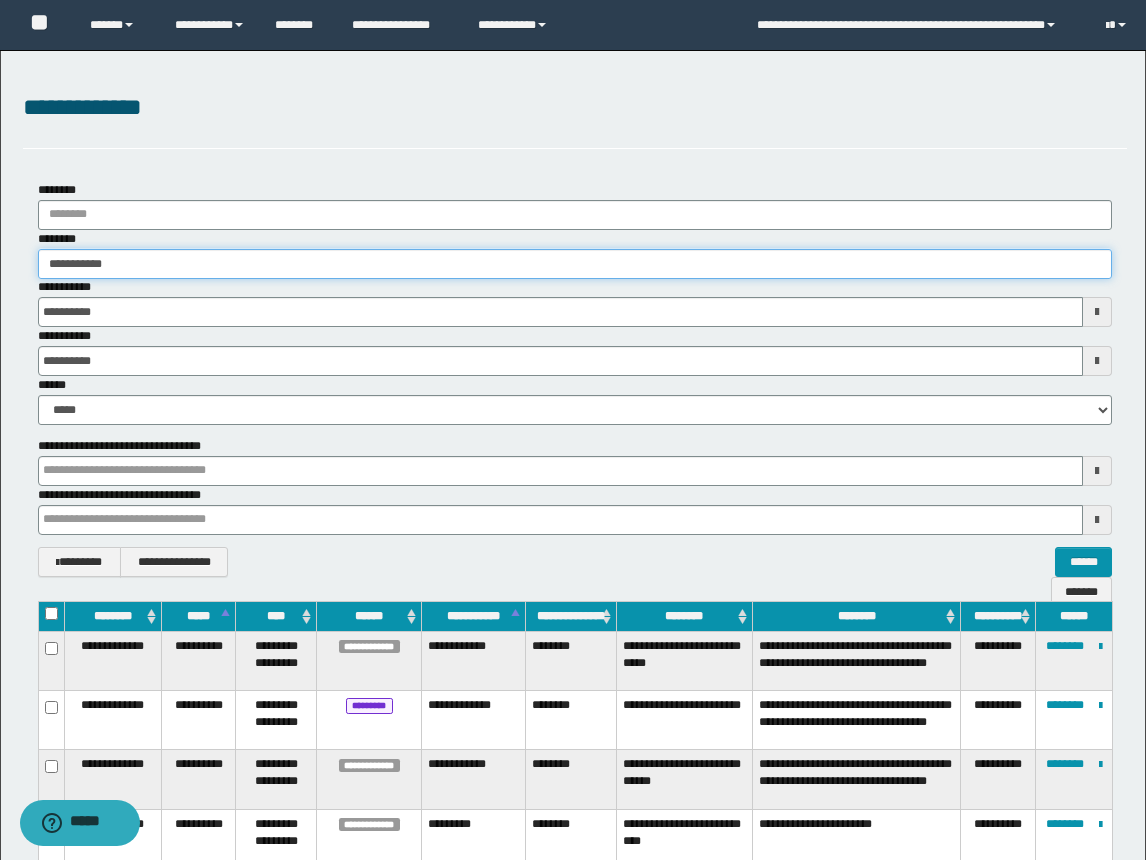 type on "**********" 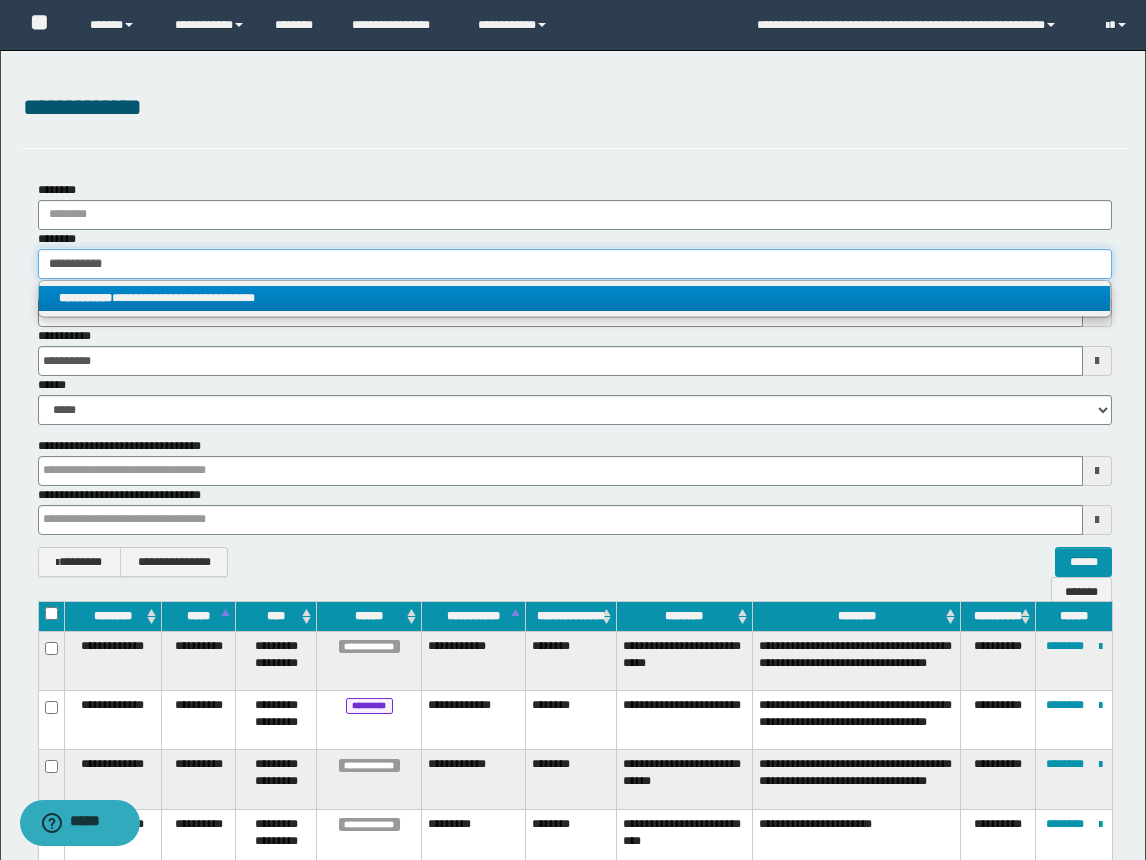 type on "**********" 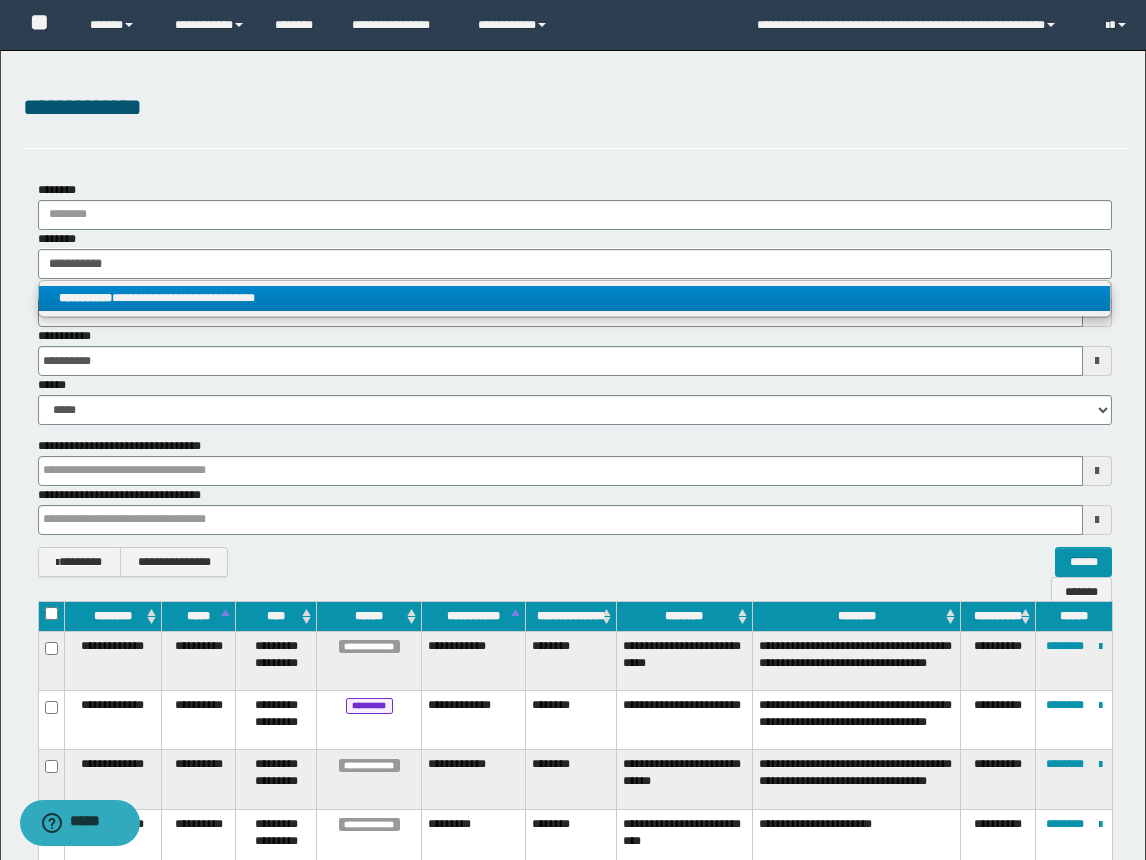 click on "**********" at bounding box center (574, 298) 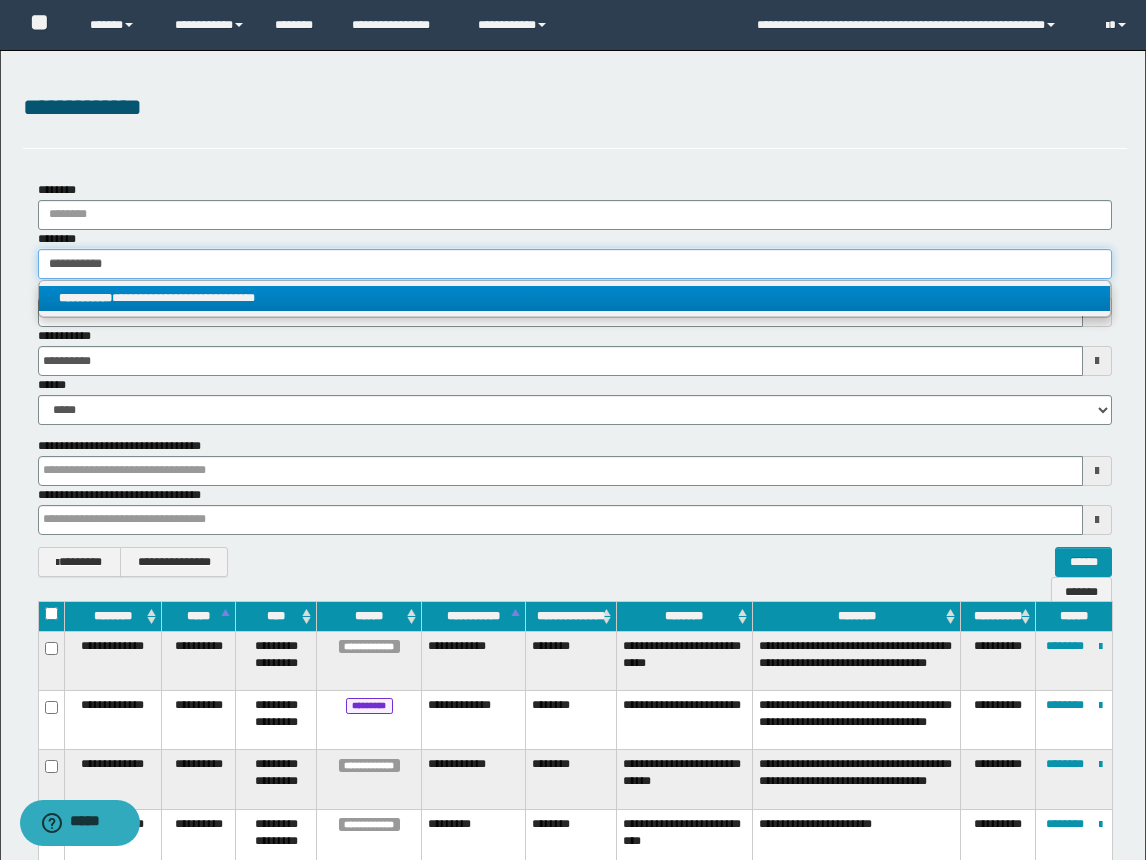 type 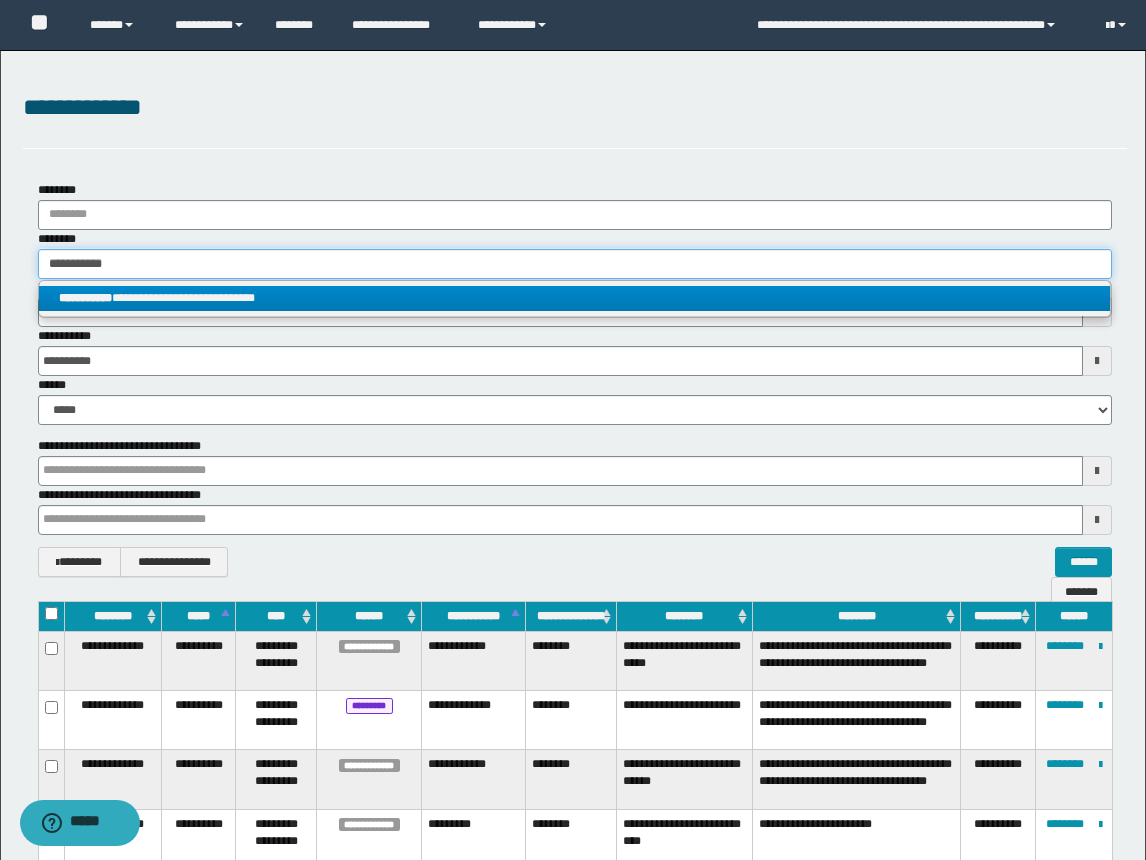 type on "**********" 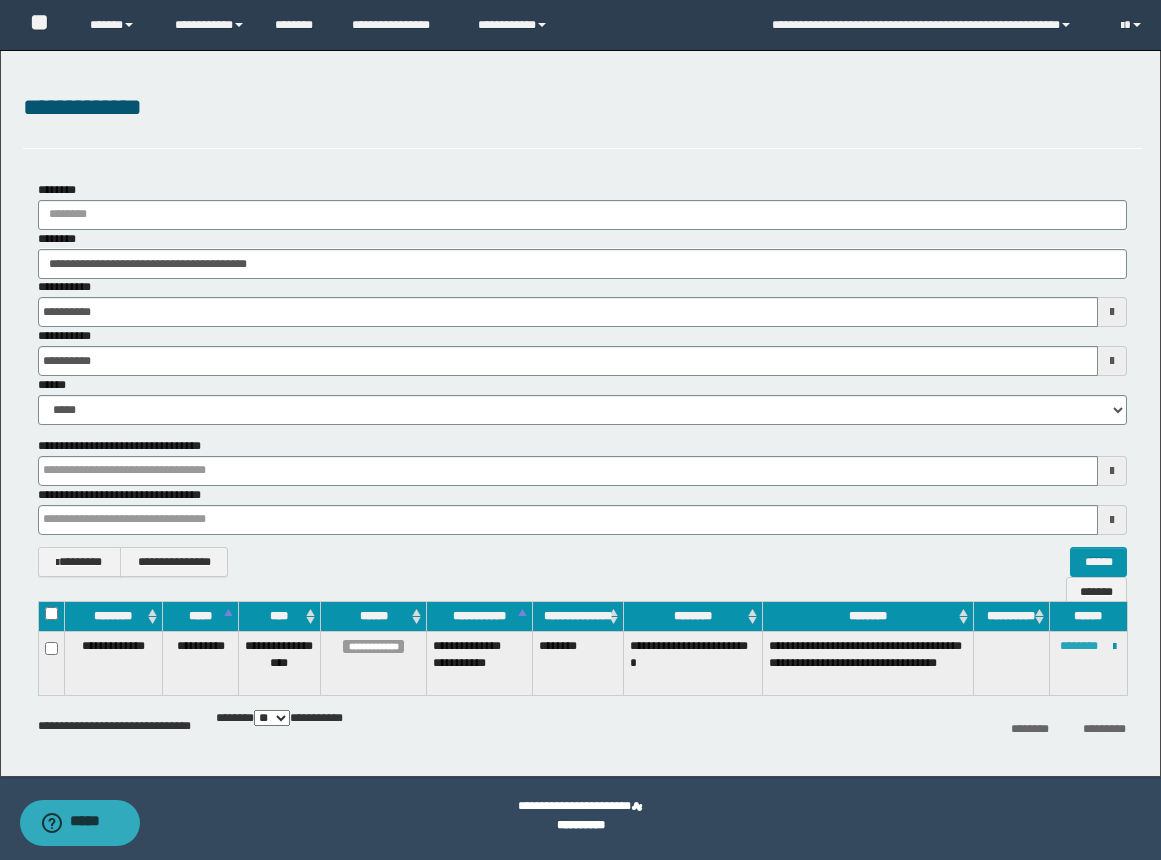 click on "********" at bounding box center [1079, 646] 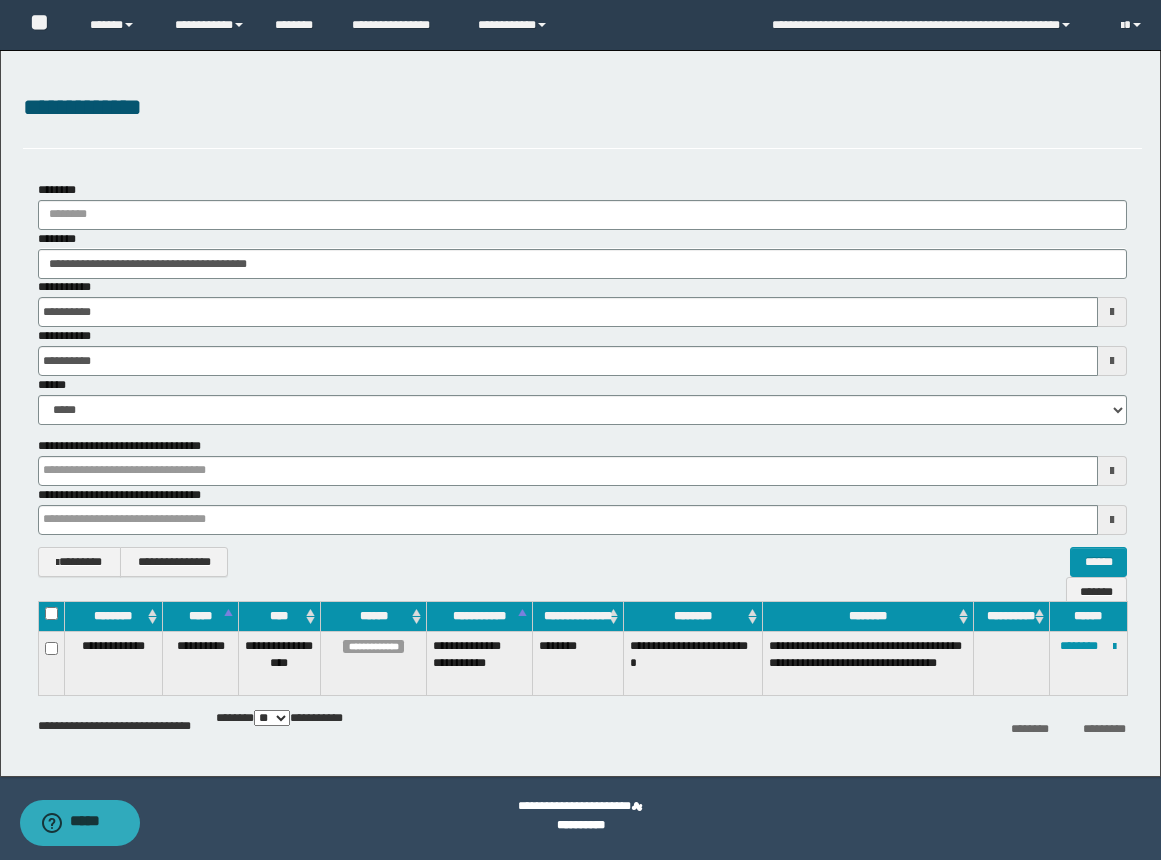drag, startPoint x: 701, startPoint y: 135, endPoint x: 722, endPoint y: 128, distance: 22.135944 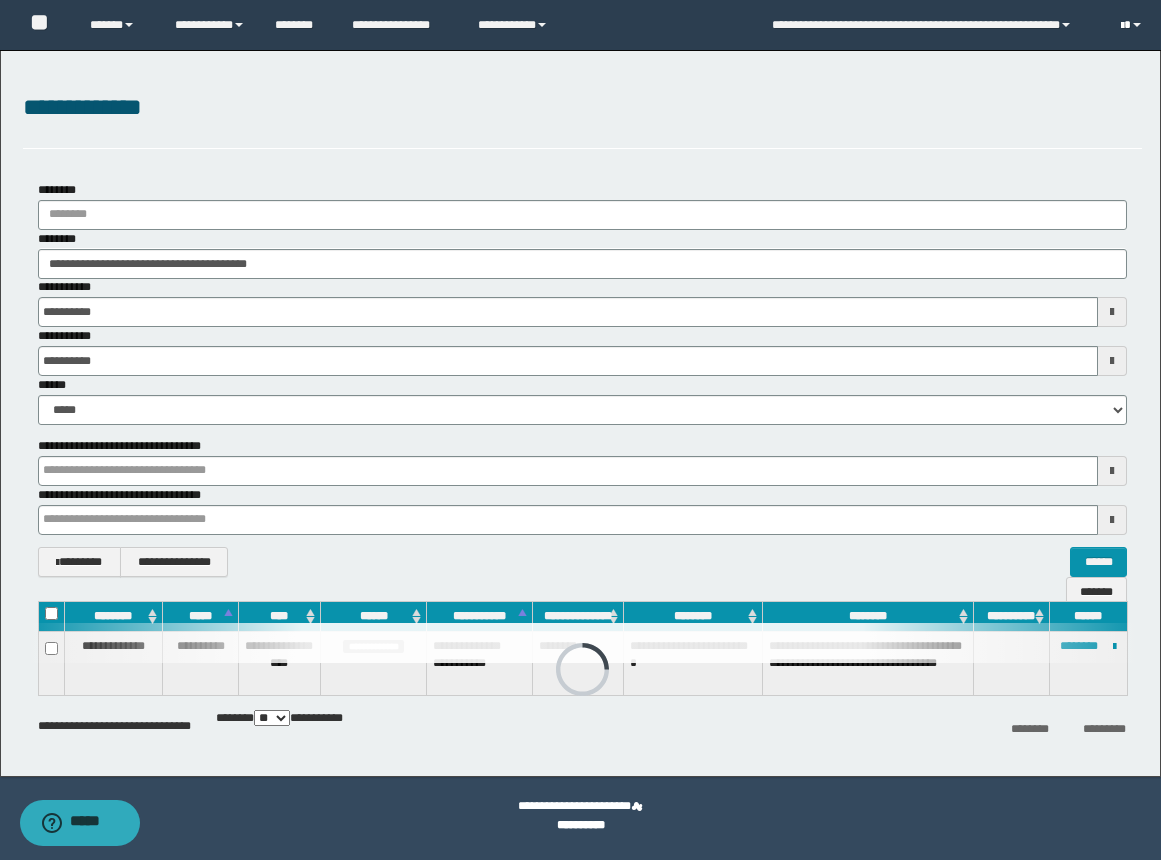 click at bounding box center [1133, 25] 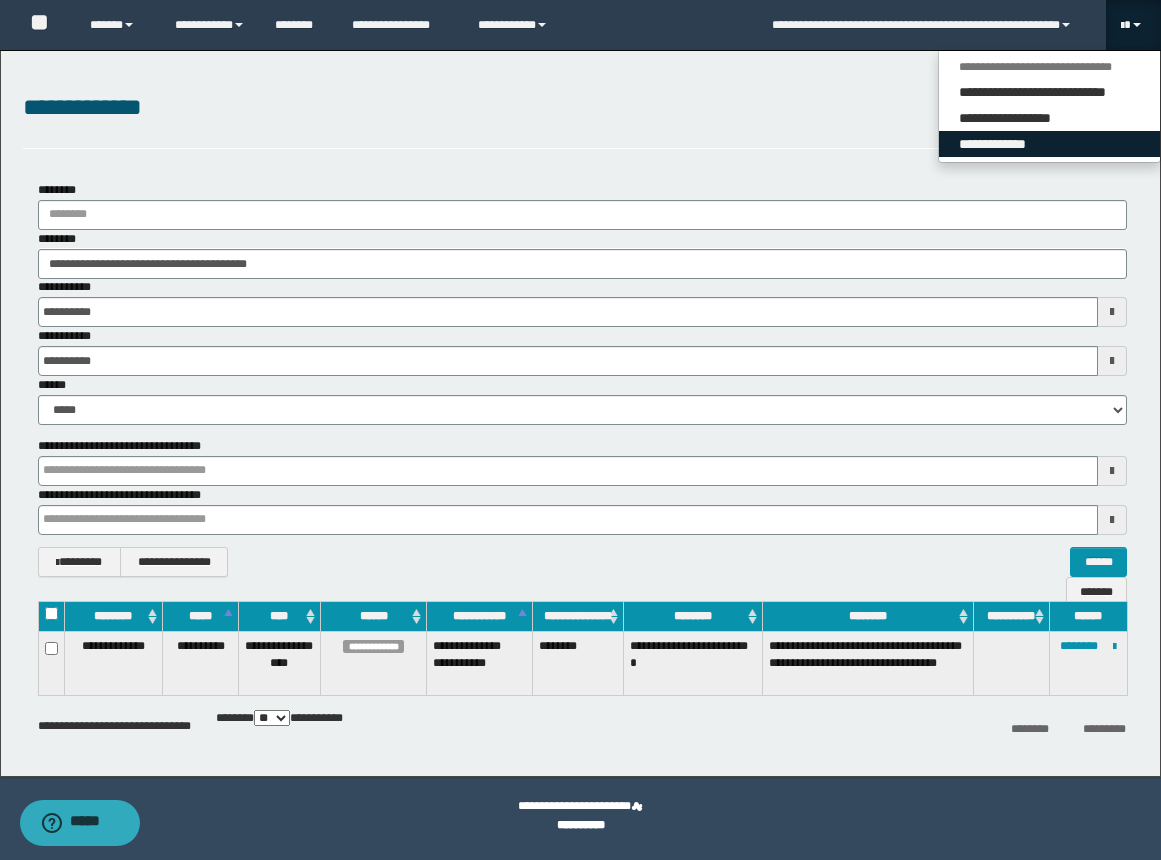 drag, startPoint x: 1038, startPoint y: 146, endPoint x: 1022, endPoint y: 115, distance: 34.88553 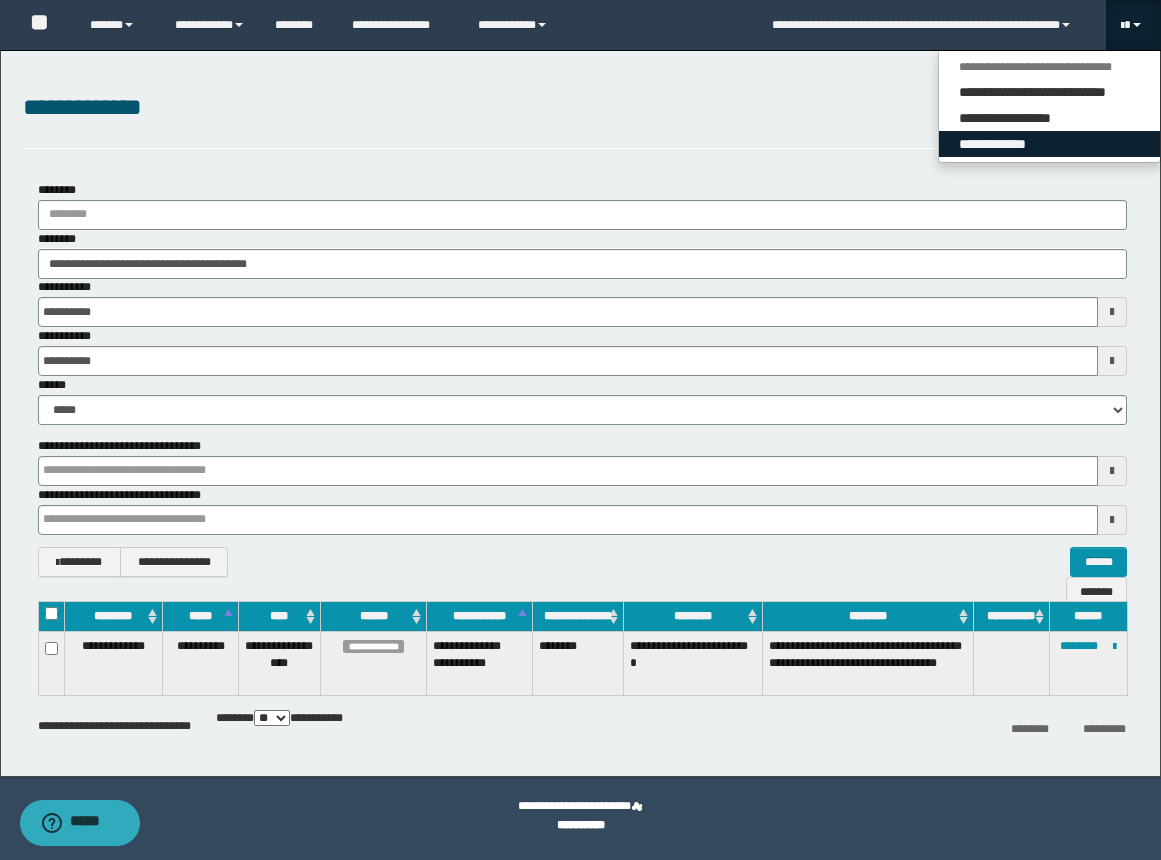click on "**********" at bounding box center [1049, 144] 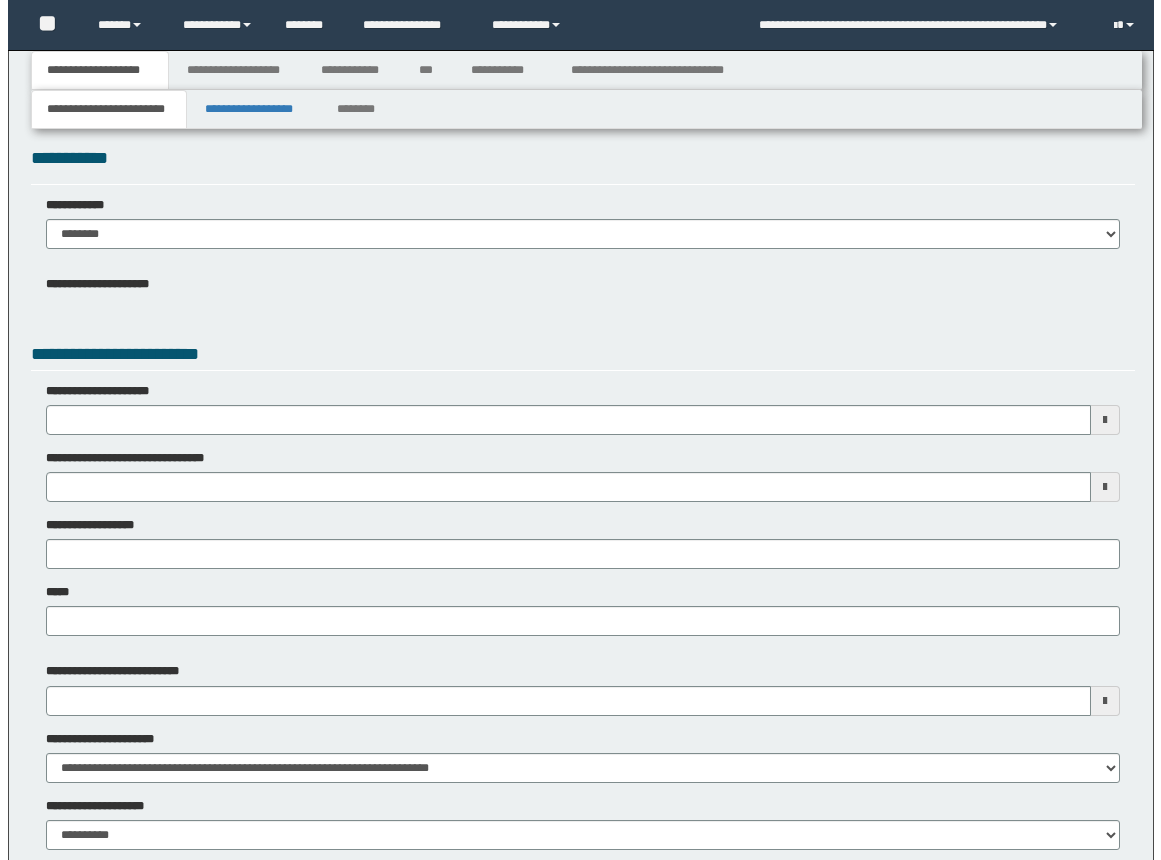 scroll, scrollTop: 0, scrollLeft: 0, axis: both 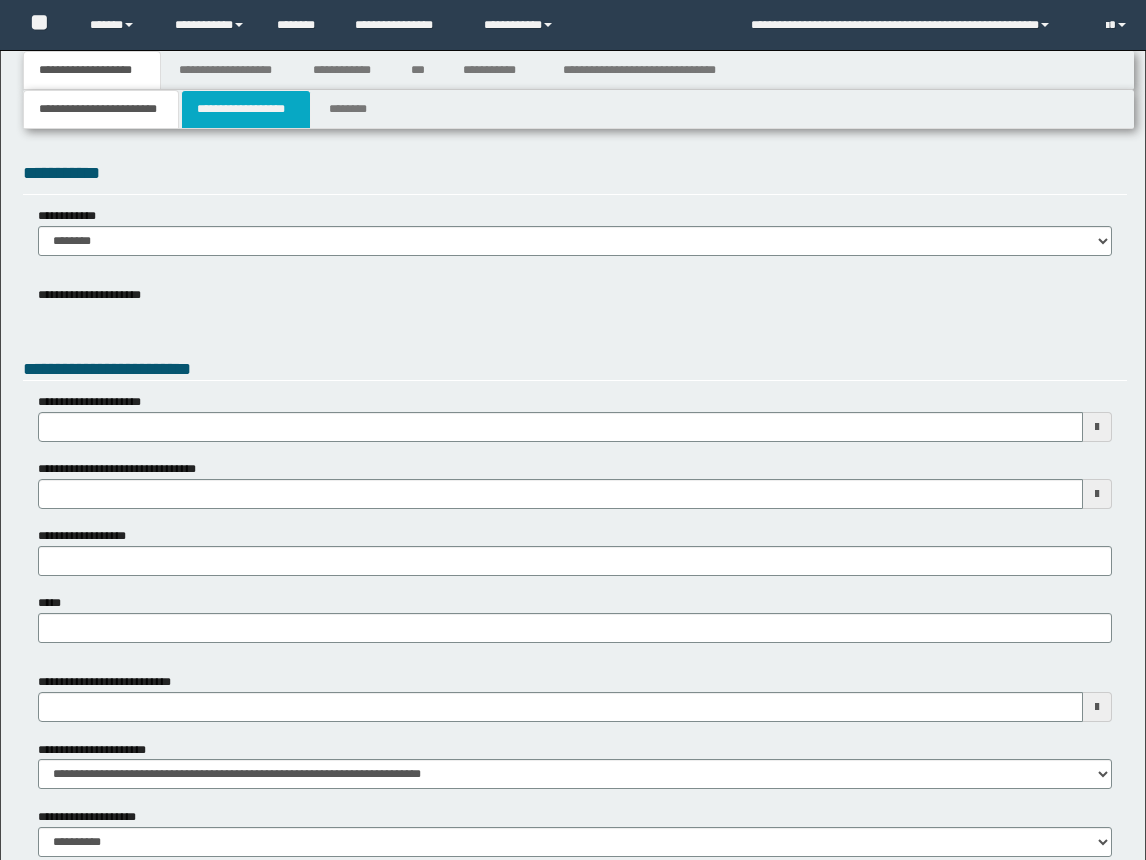 type 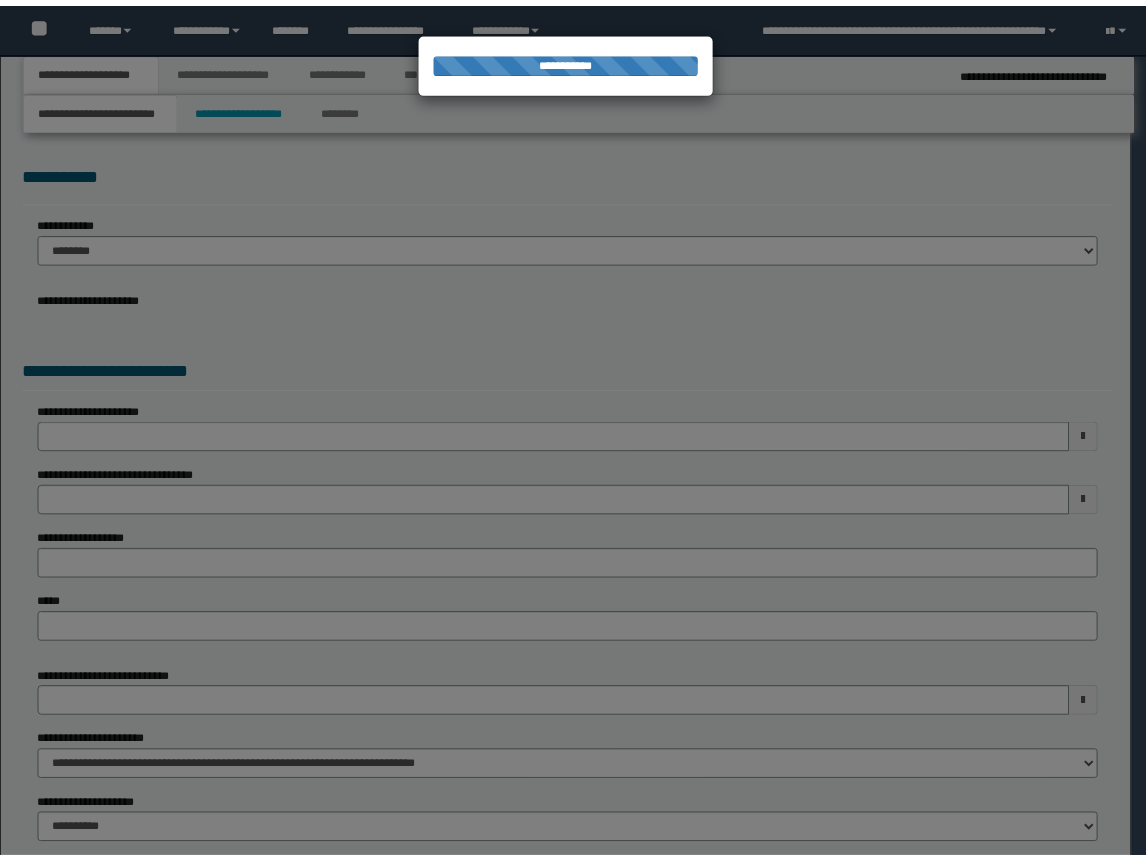 scroll, scrollTop: 0, scrollLeft: 0, axis: both 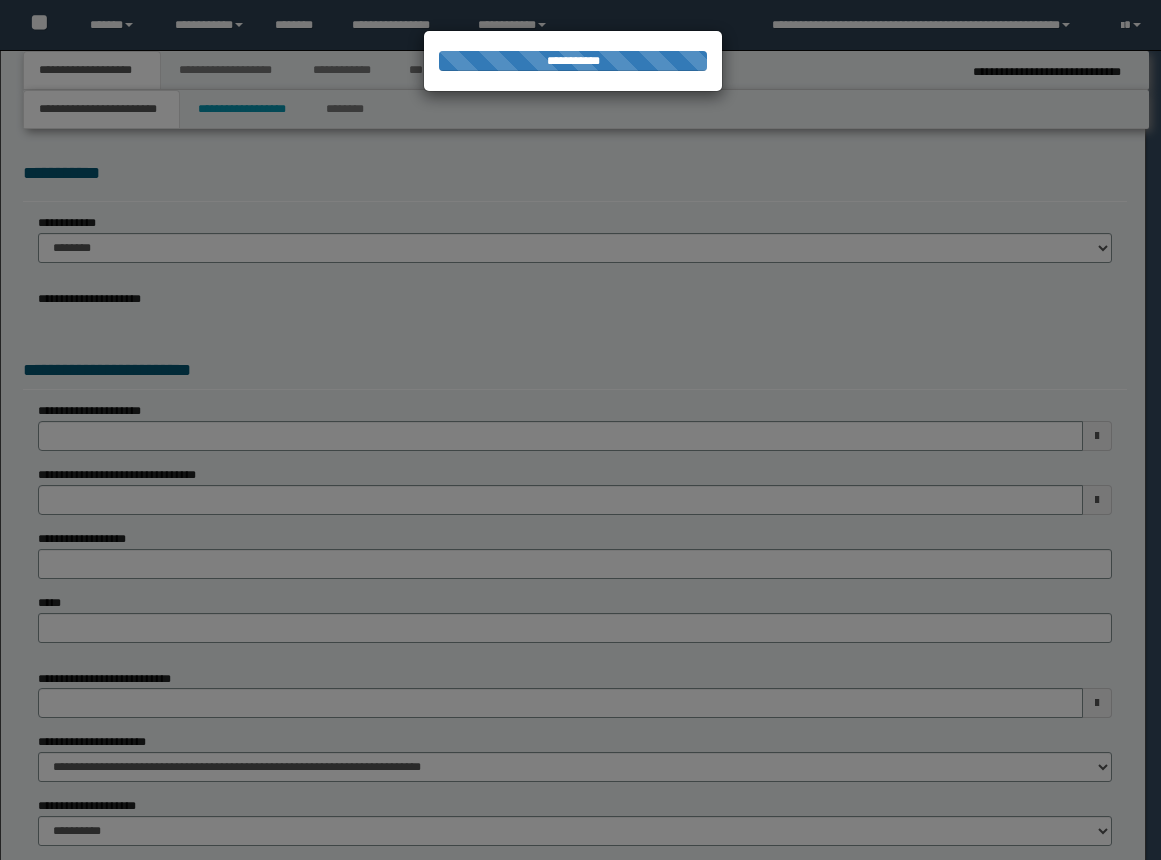 type on "**********" 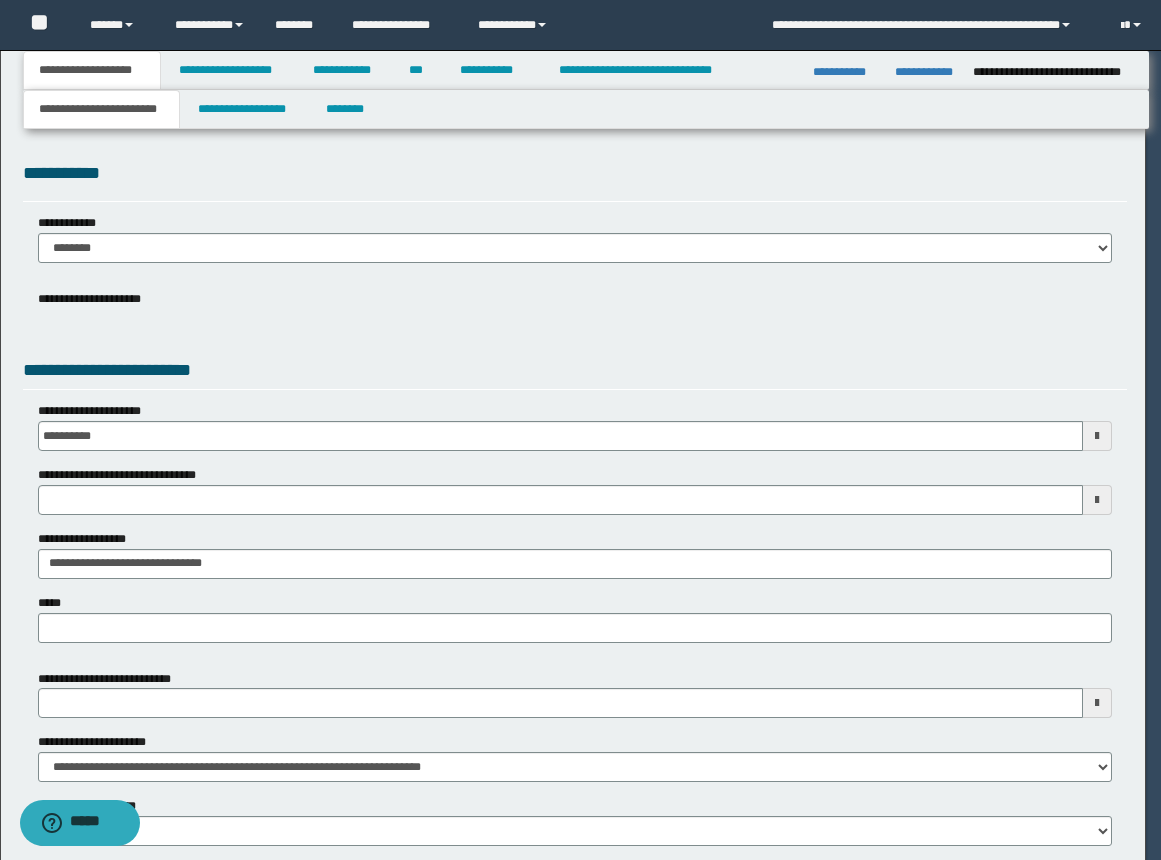 click on "**********" at bounding box center [573, 430] 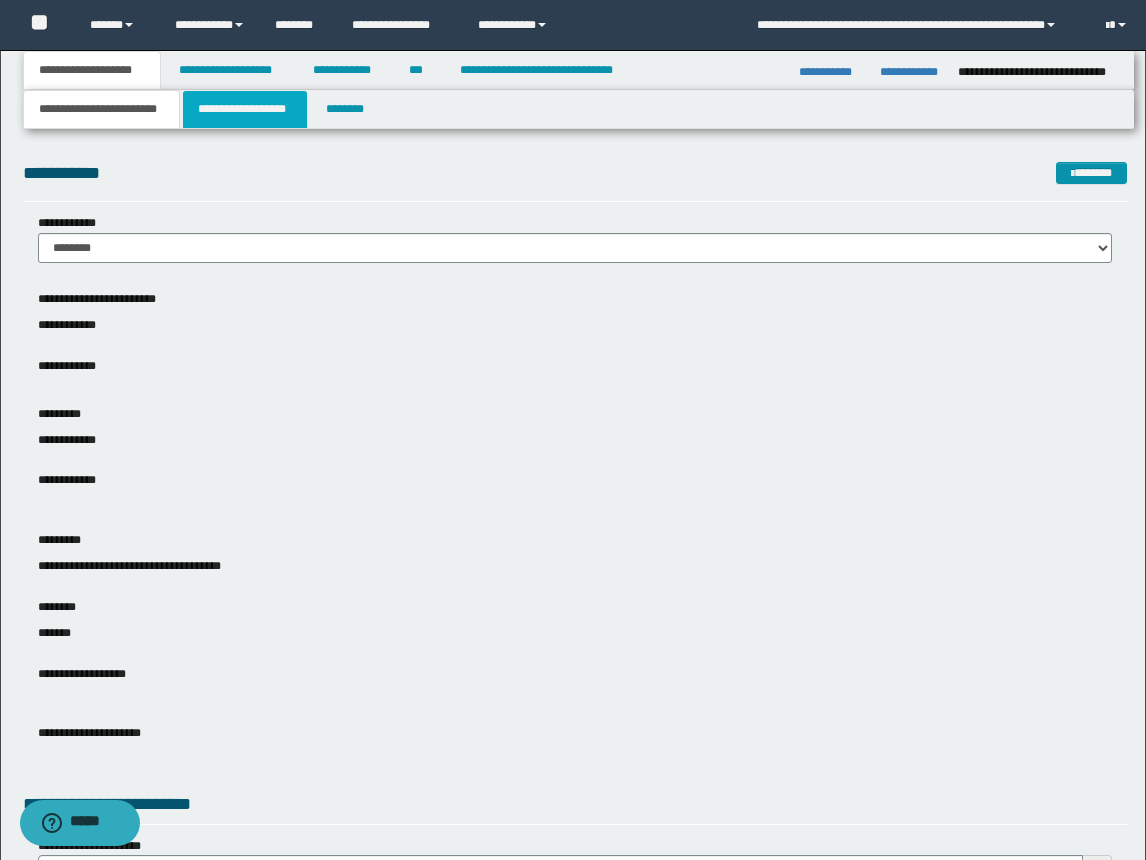 click on "**********" at bounding box center [245, 109] 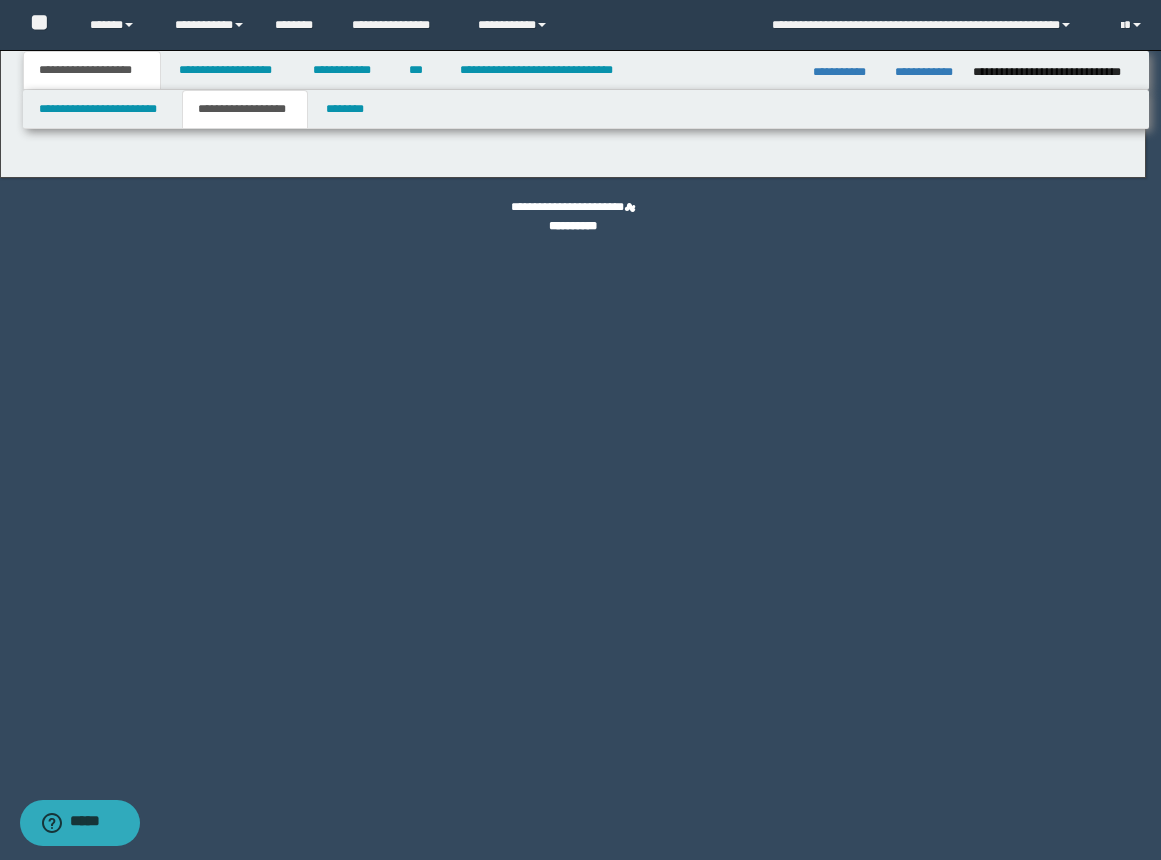 type on "********" 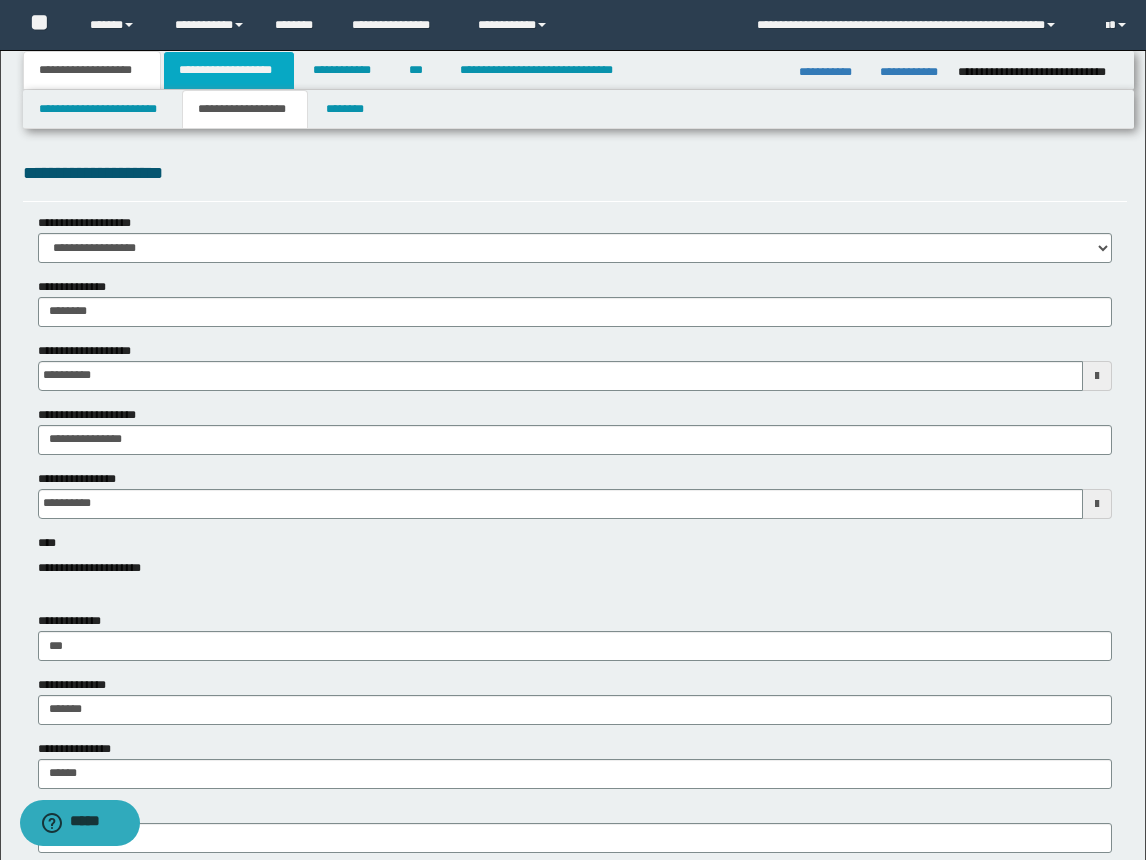 click on "**********" at bounding box center (229, 70) 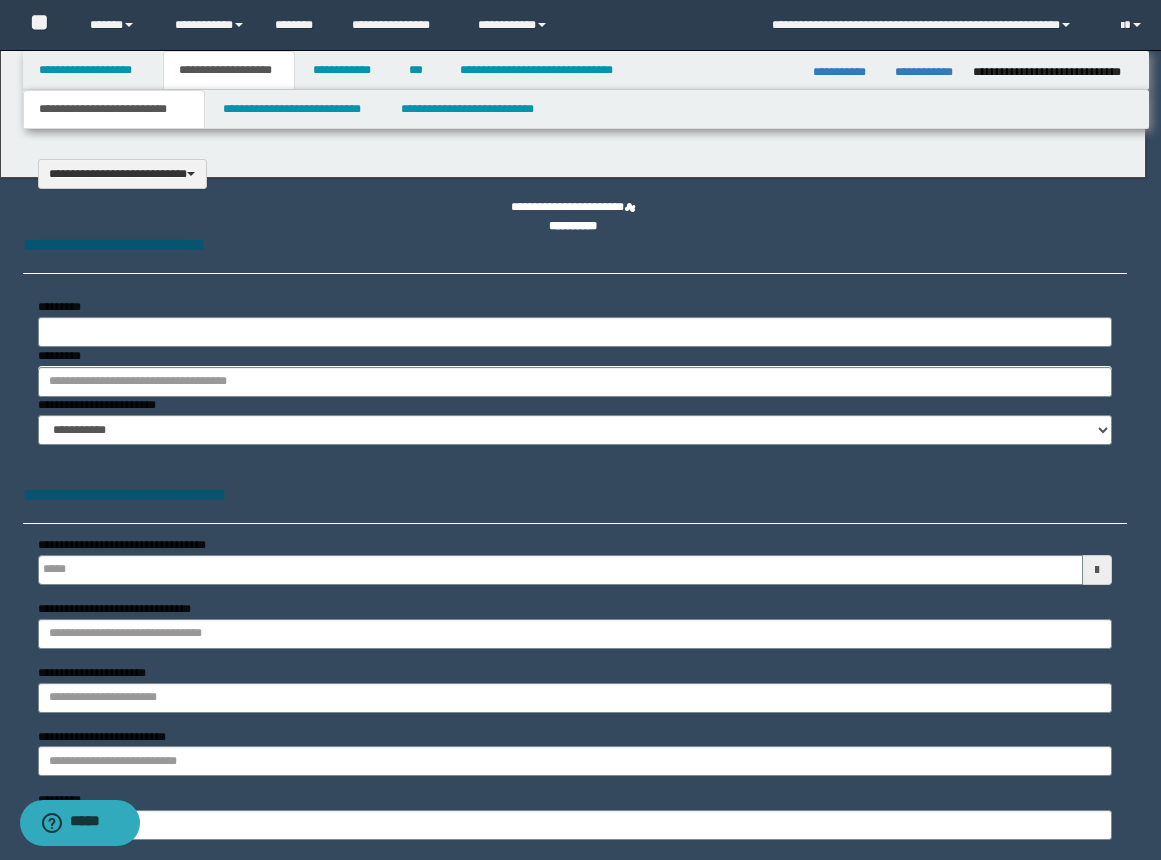 select on "*" 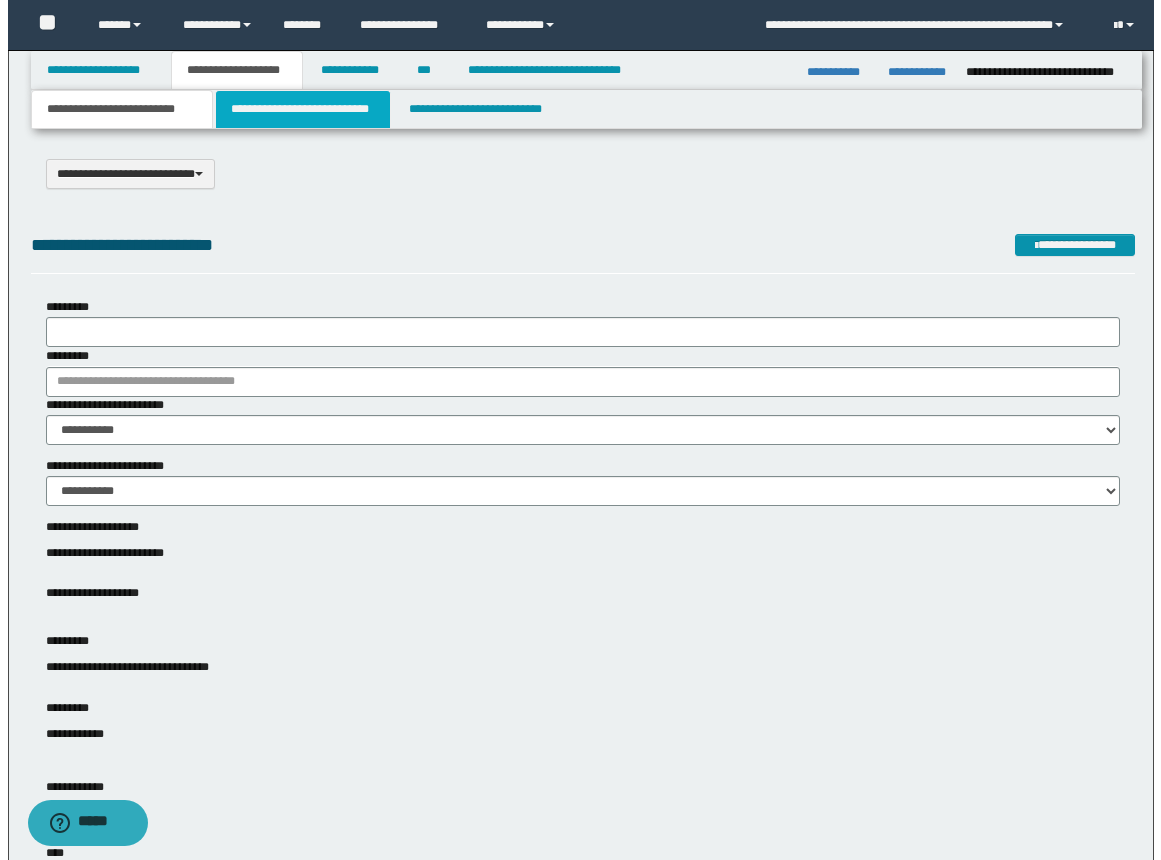scroll, scrollTop: 0, scrollLeft: 0, axis: both 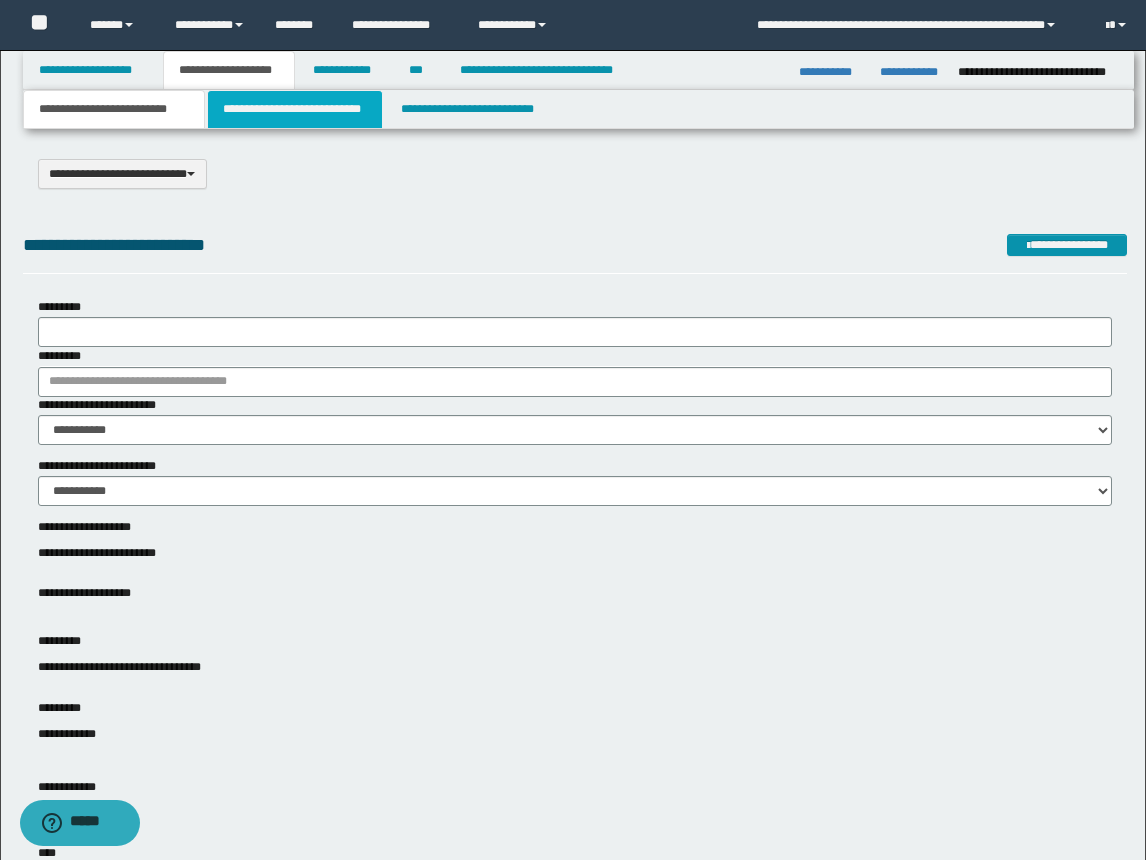 click on "**********" at bounding box center [295, 109] 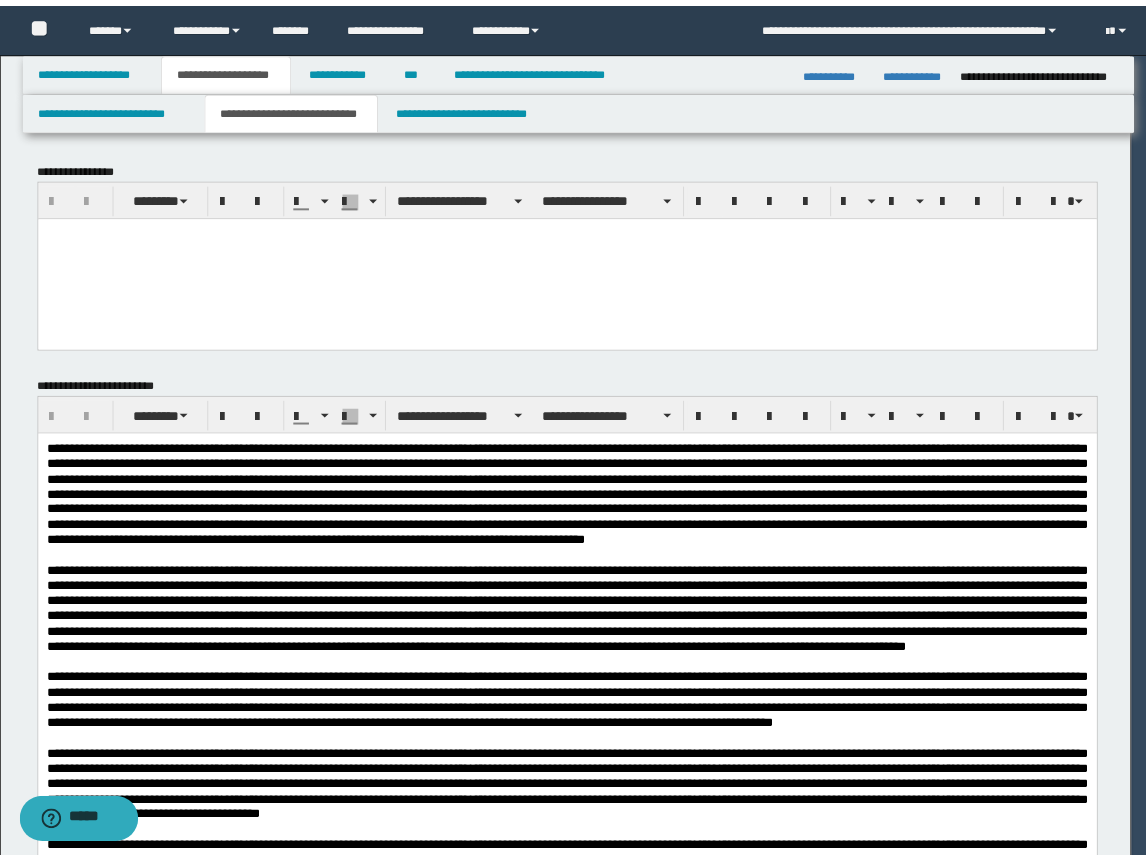 scroll, scrollTop: 0, scrollLeft: 0, axis: both 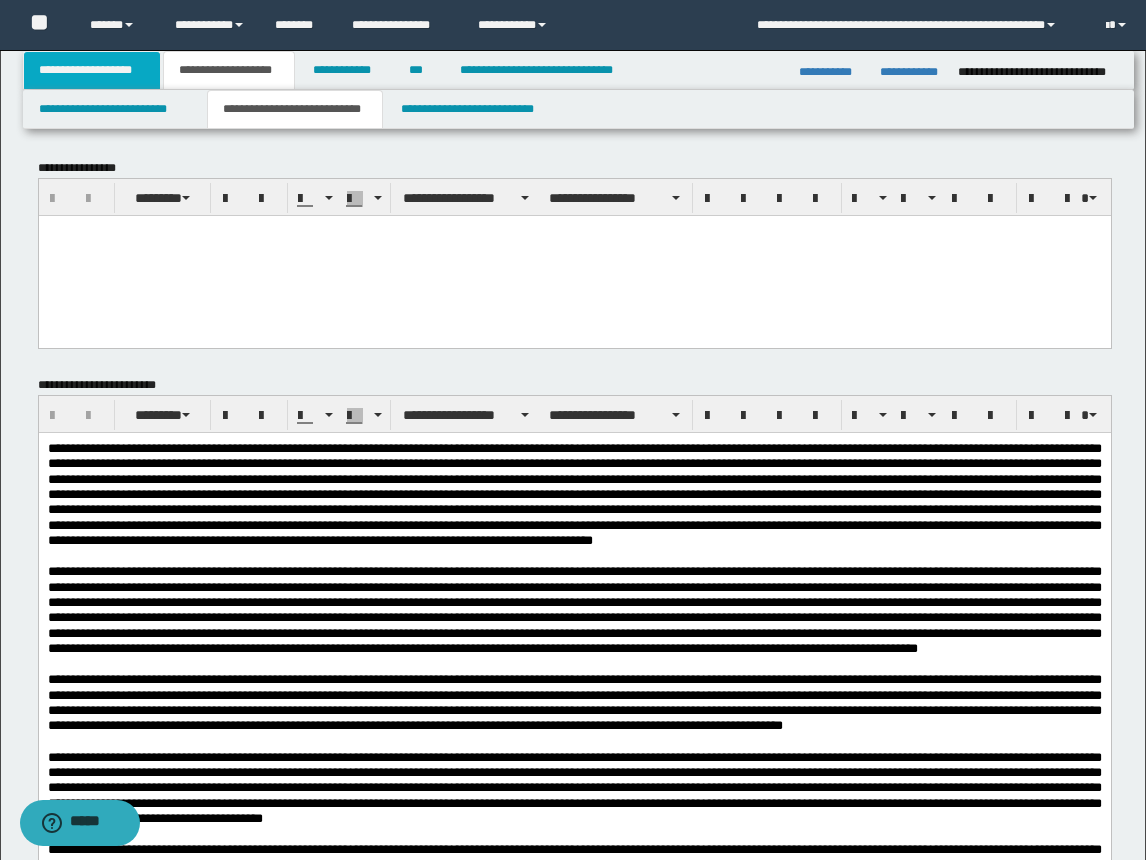 click on "**********" at bounding box center (92, 70) 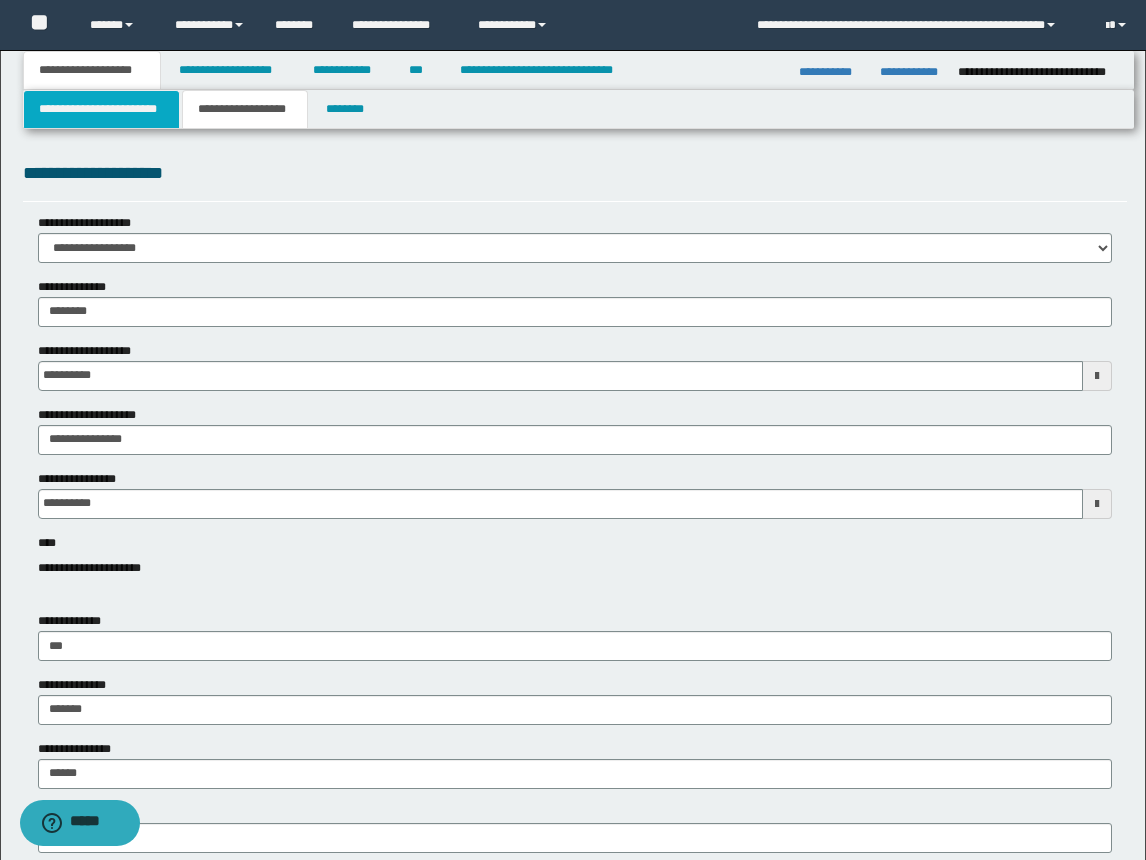 click on "**********" at bounding box center [101, 109] 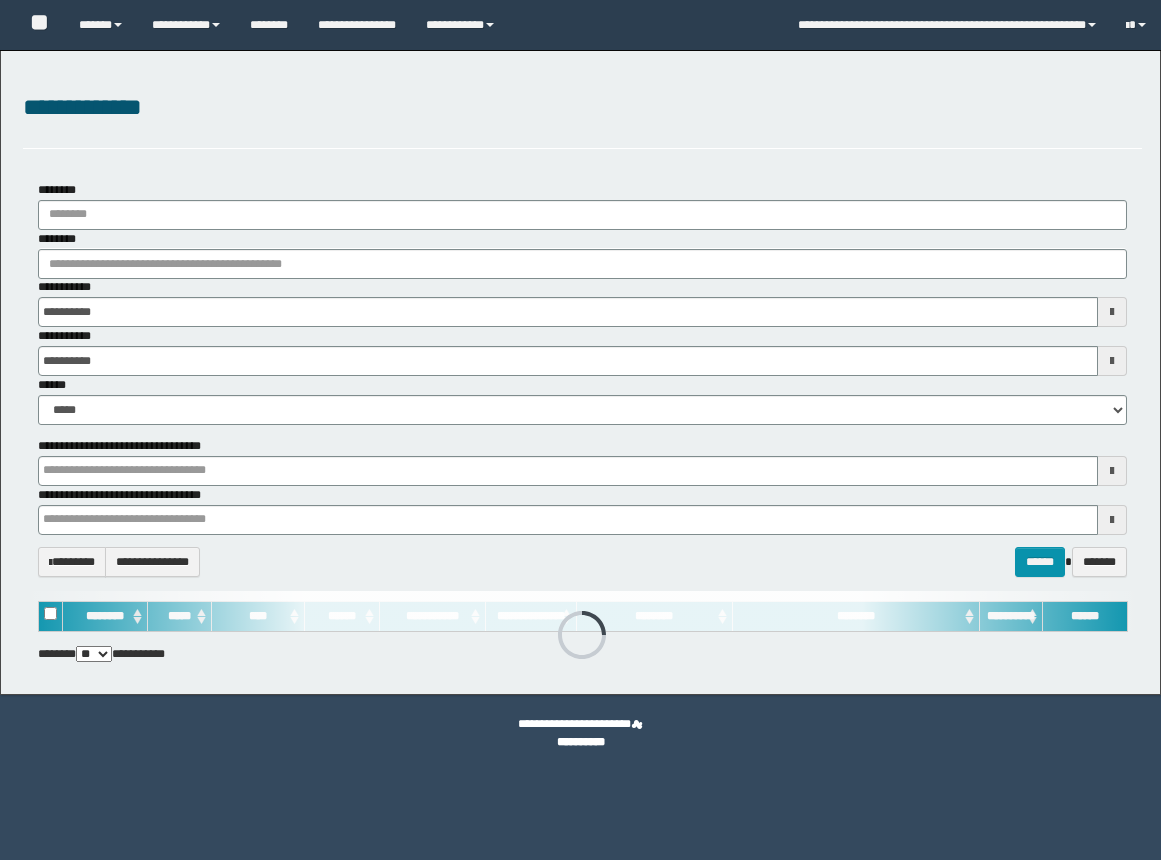 scroll, scrollTop: 0, scrollLeft: 0, axis: both 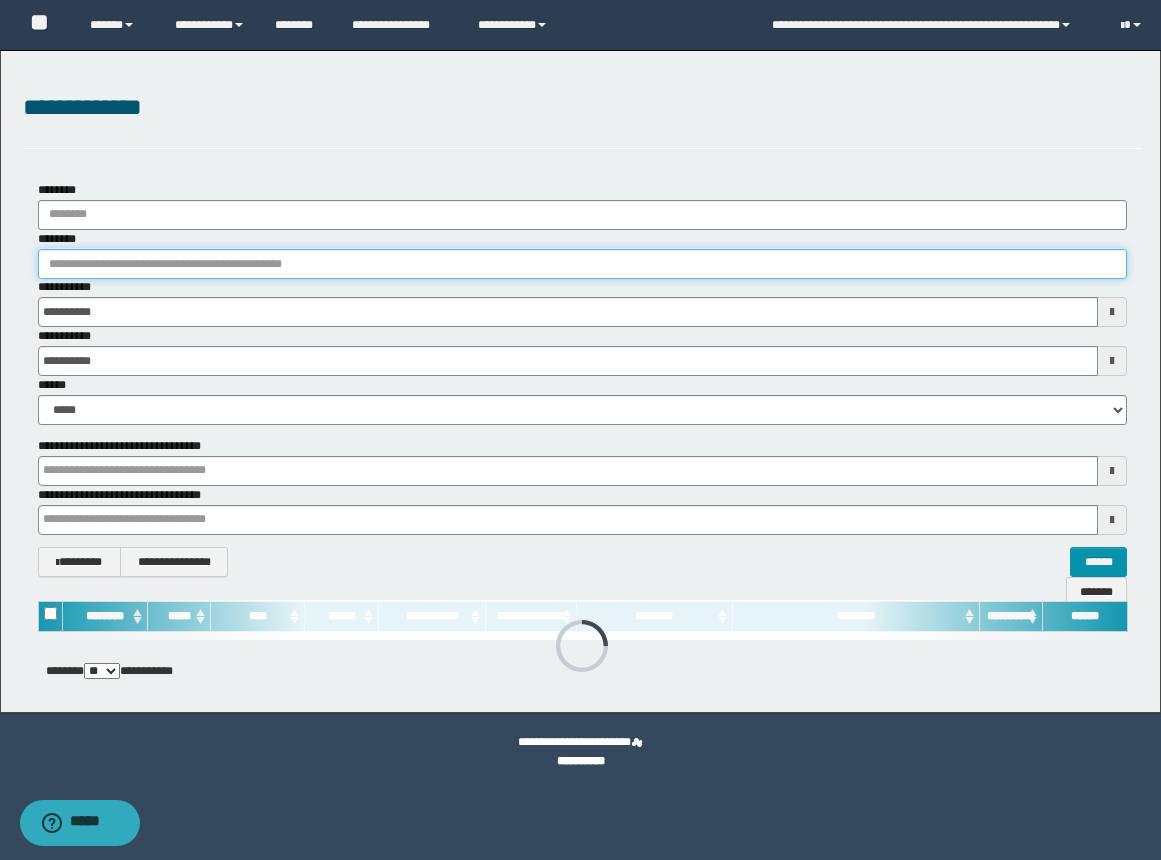 click on "********" at bounding box center (582, 264) 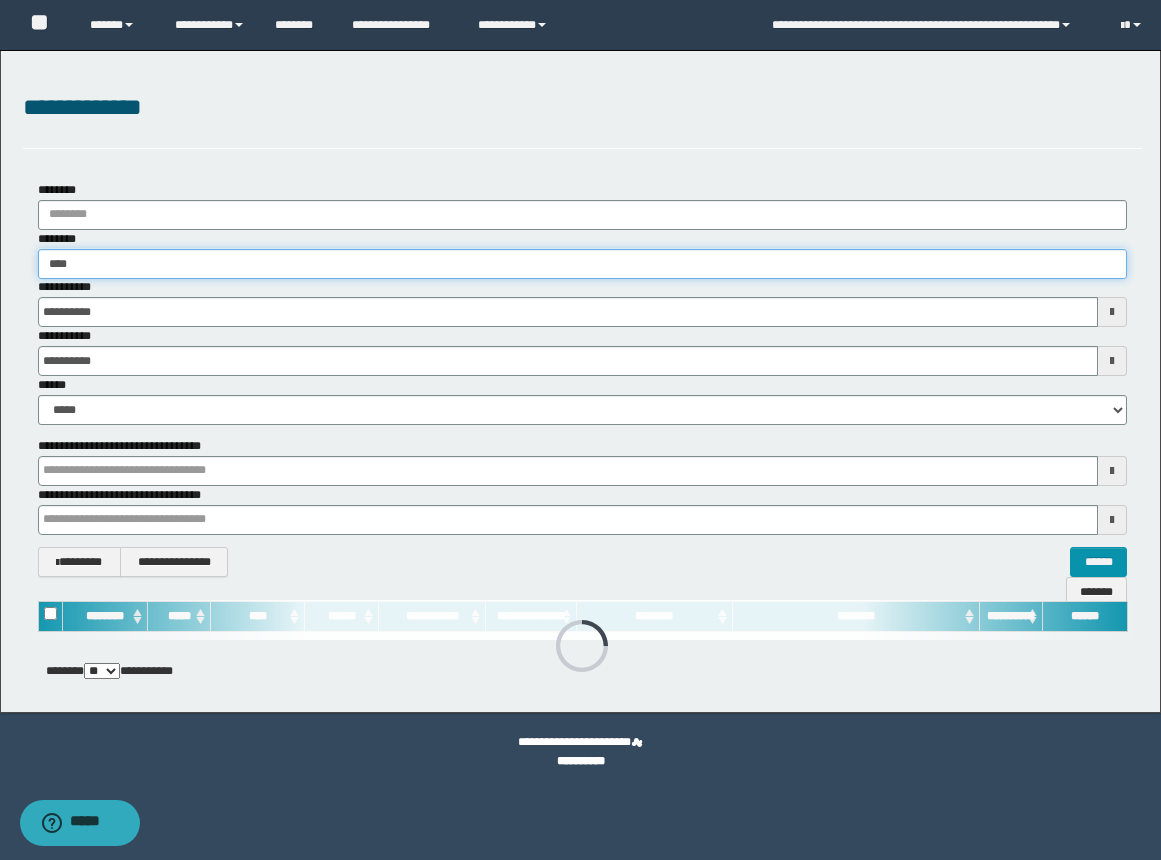 type on "*****" 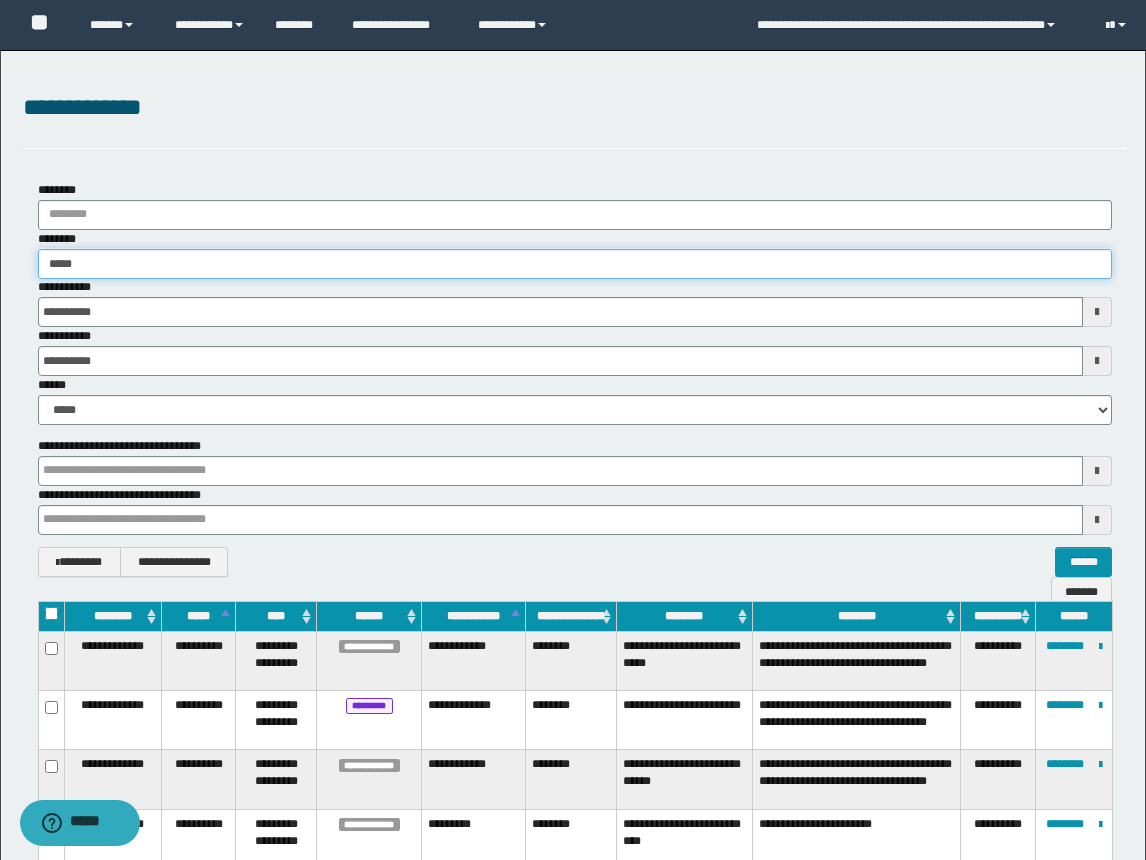 type on "*****" 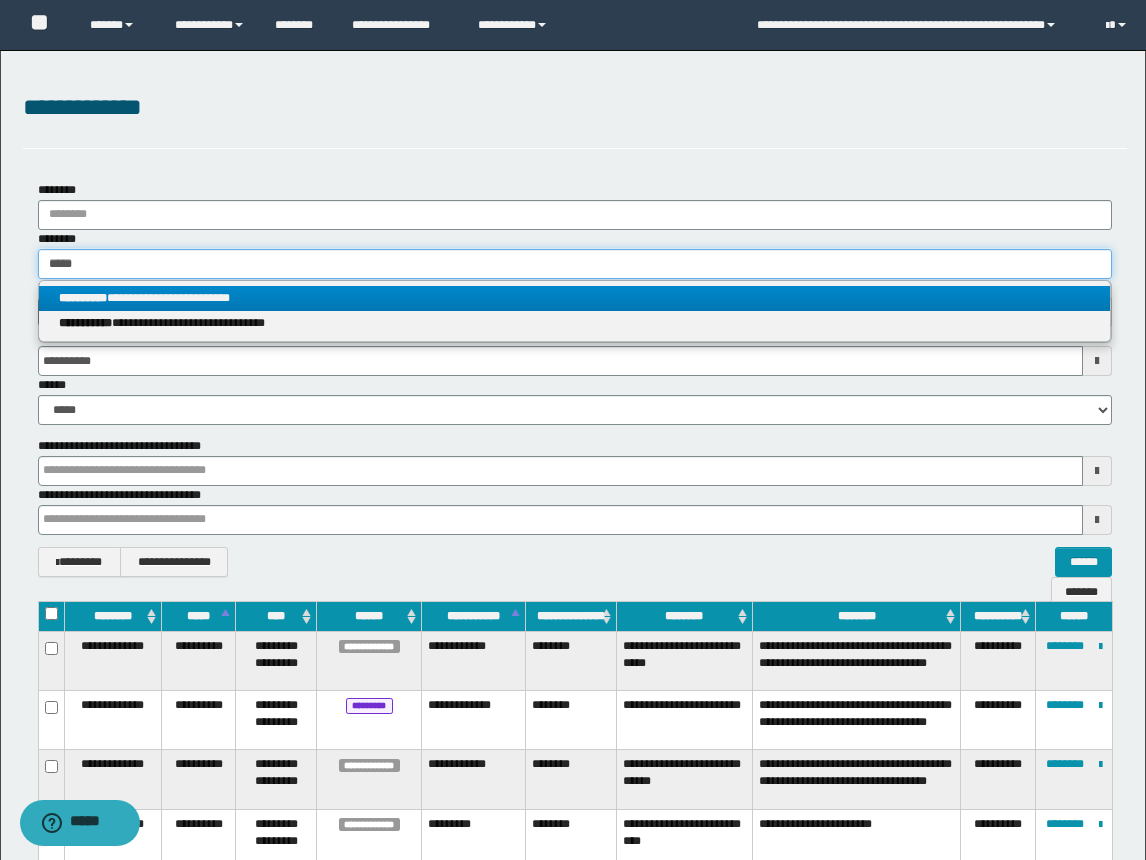 type on "*****" 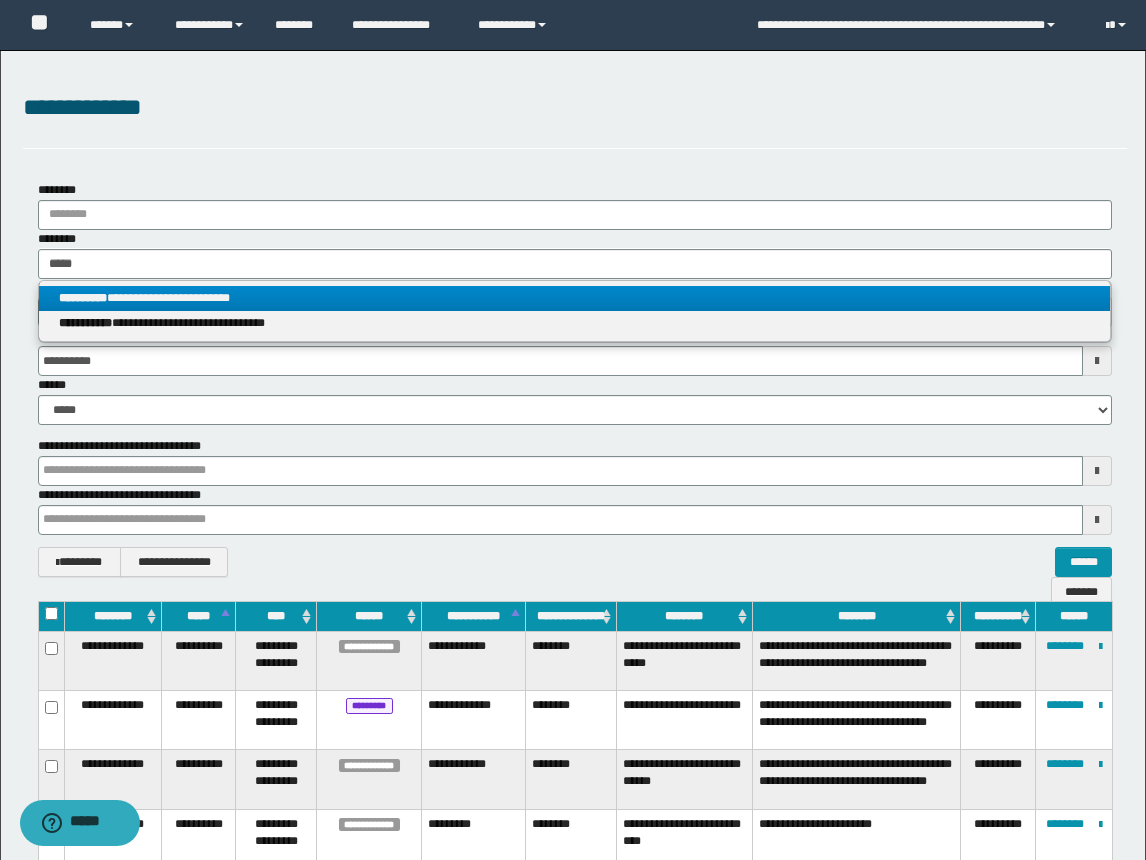 click on "**********" at bounding box center (574, 298) 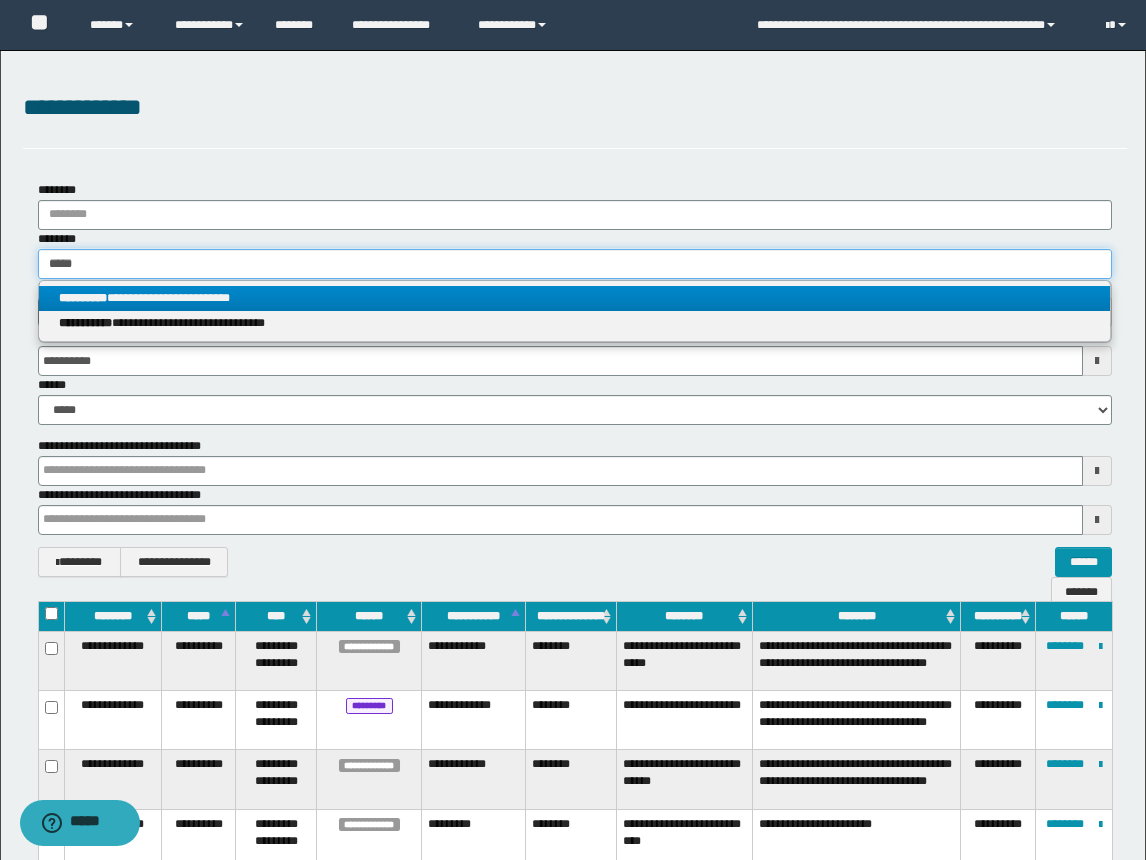 type 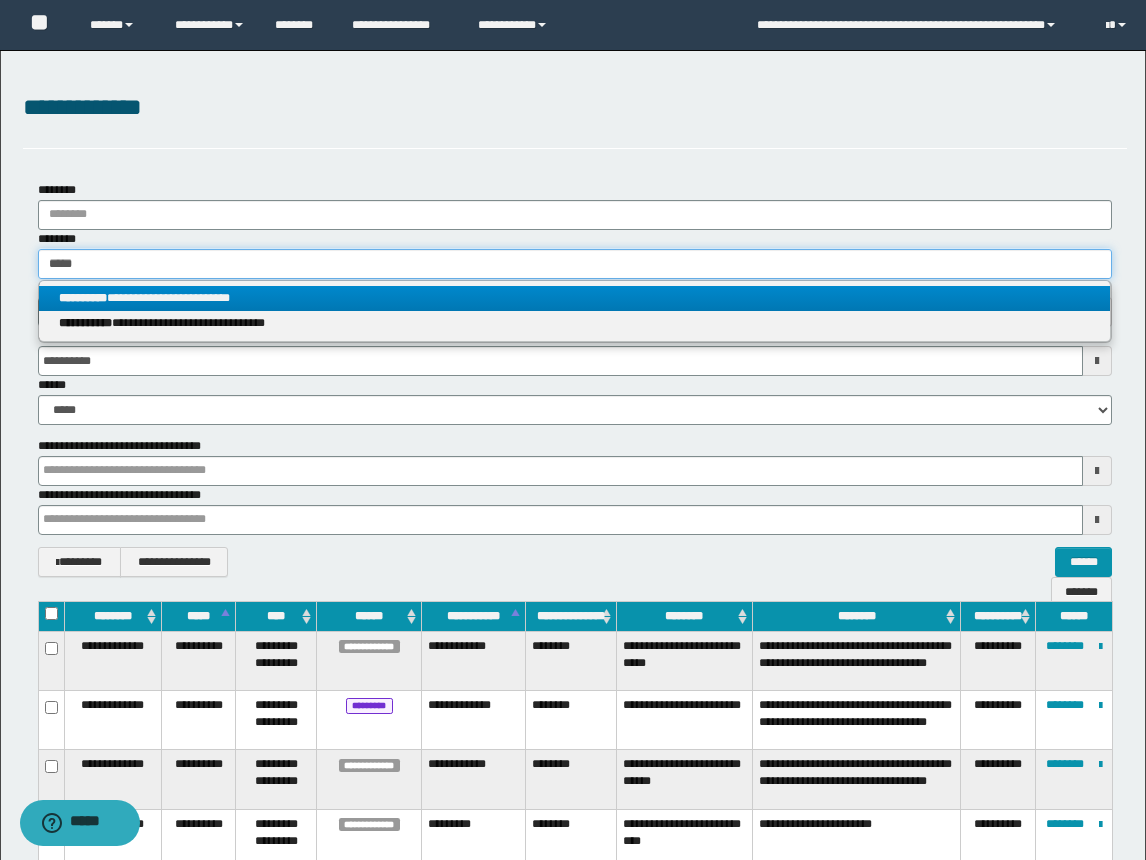 type on "**********" 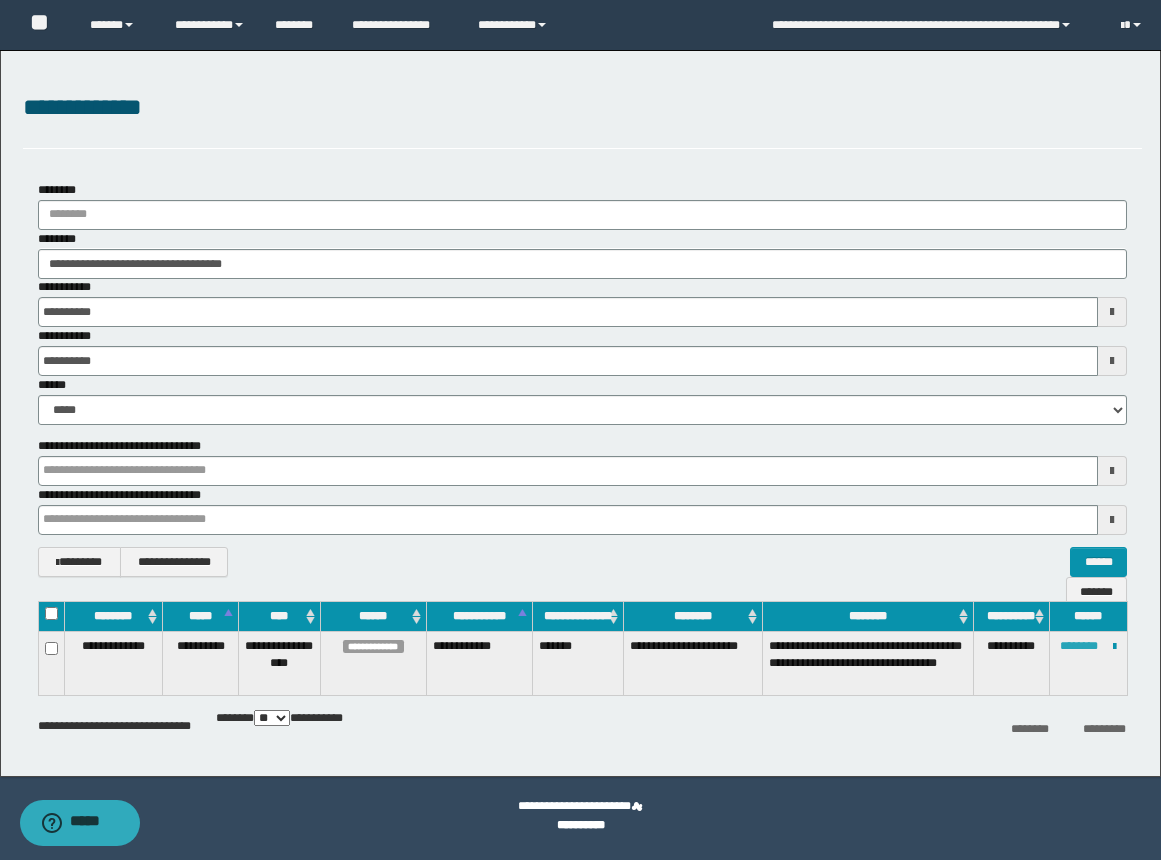 click on "********" at bounding box center [1079, 646] 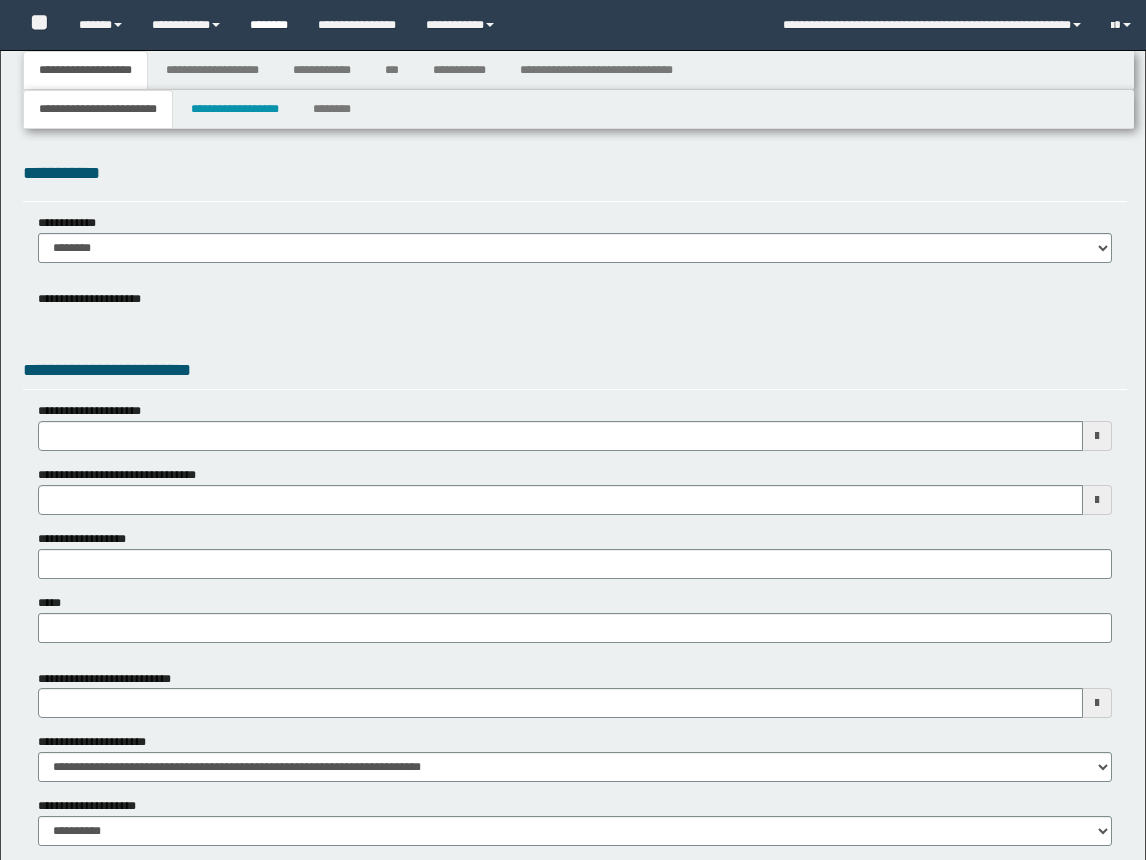type 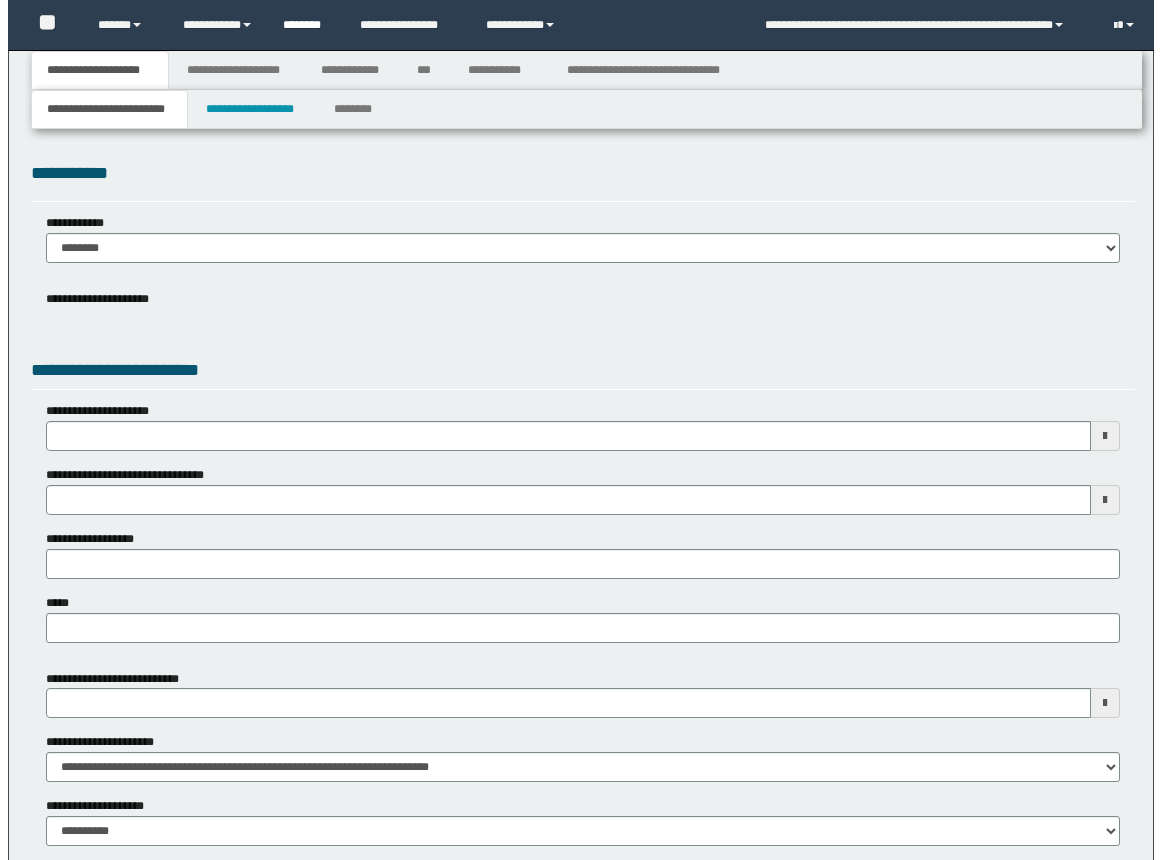 scroll, scrollTop: 0, scrollLeft: 0, axis: both 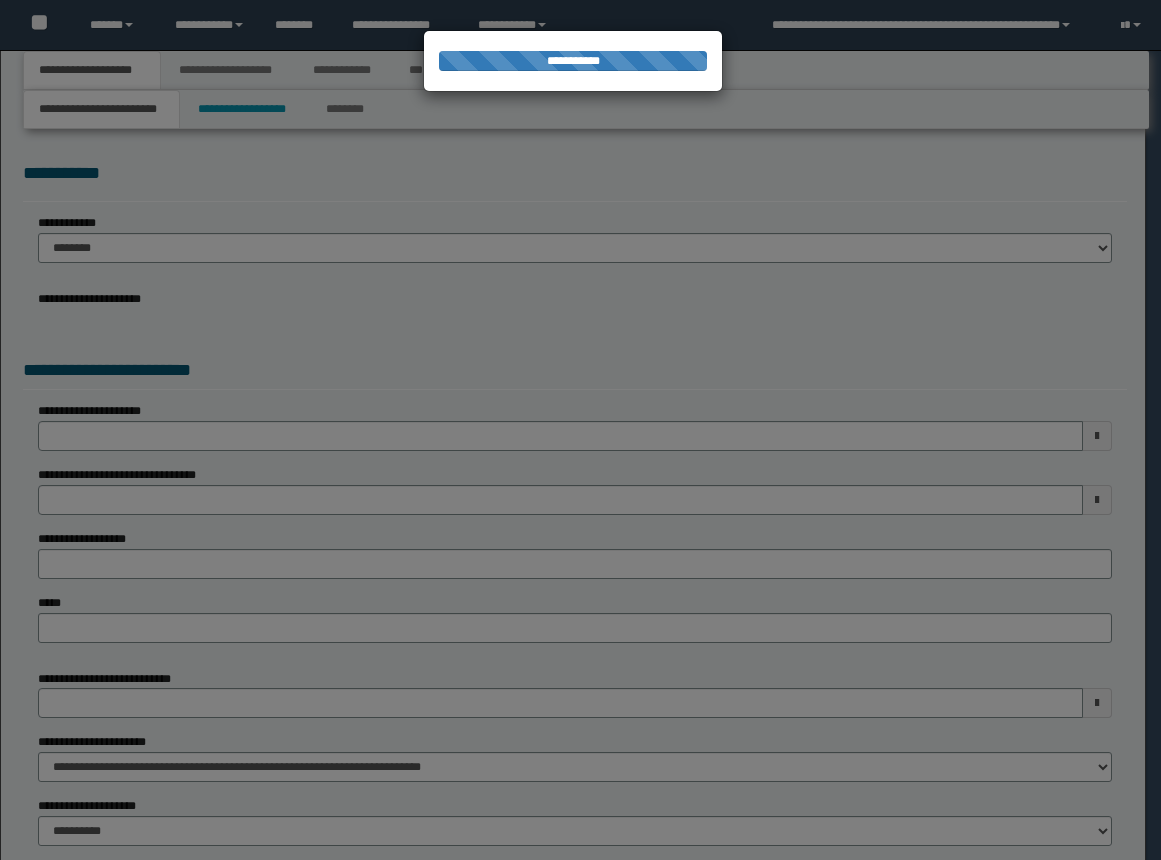 type on "**********" 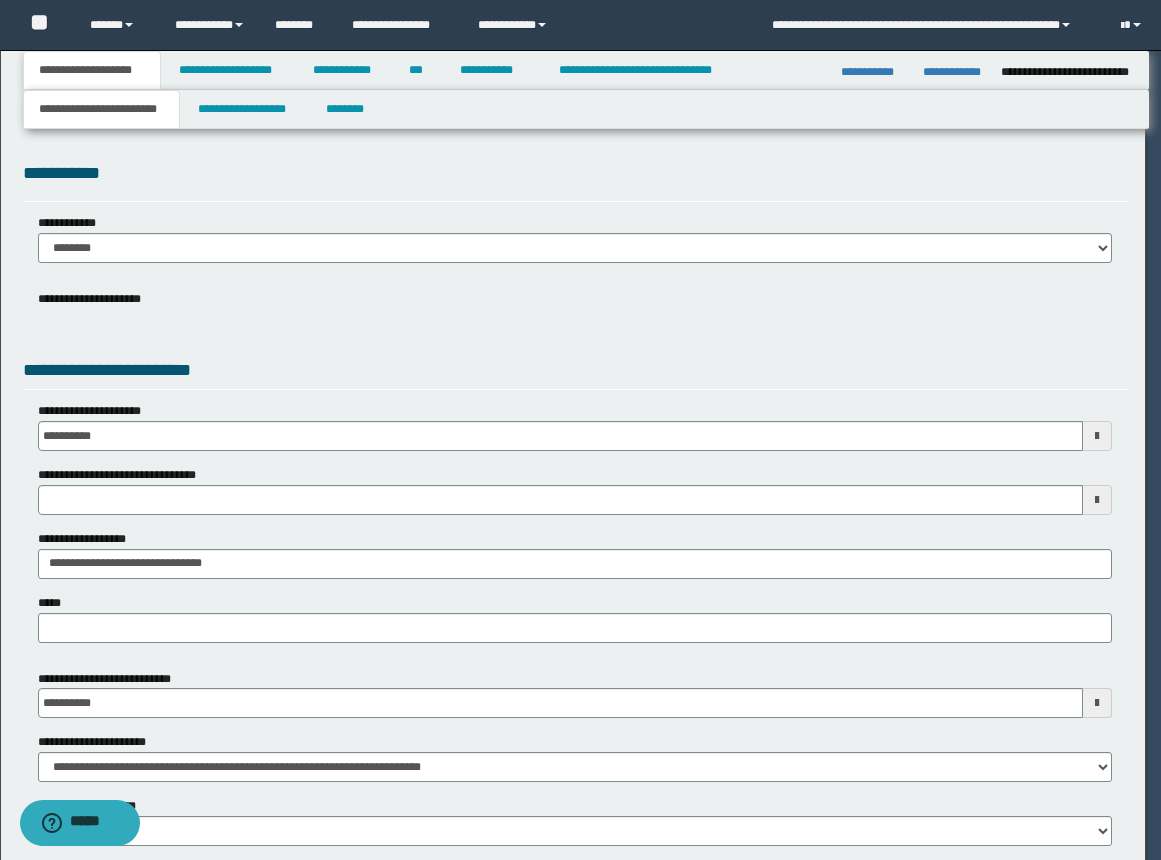 click at bounding box center (580, 430) 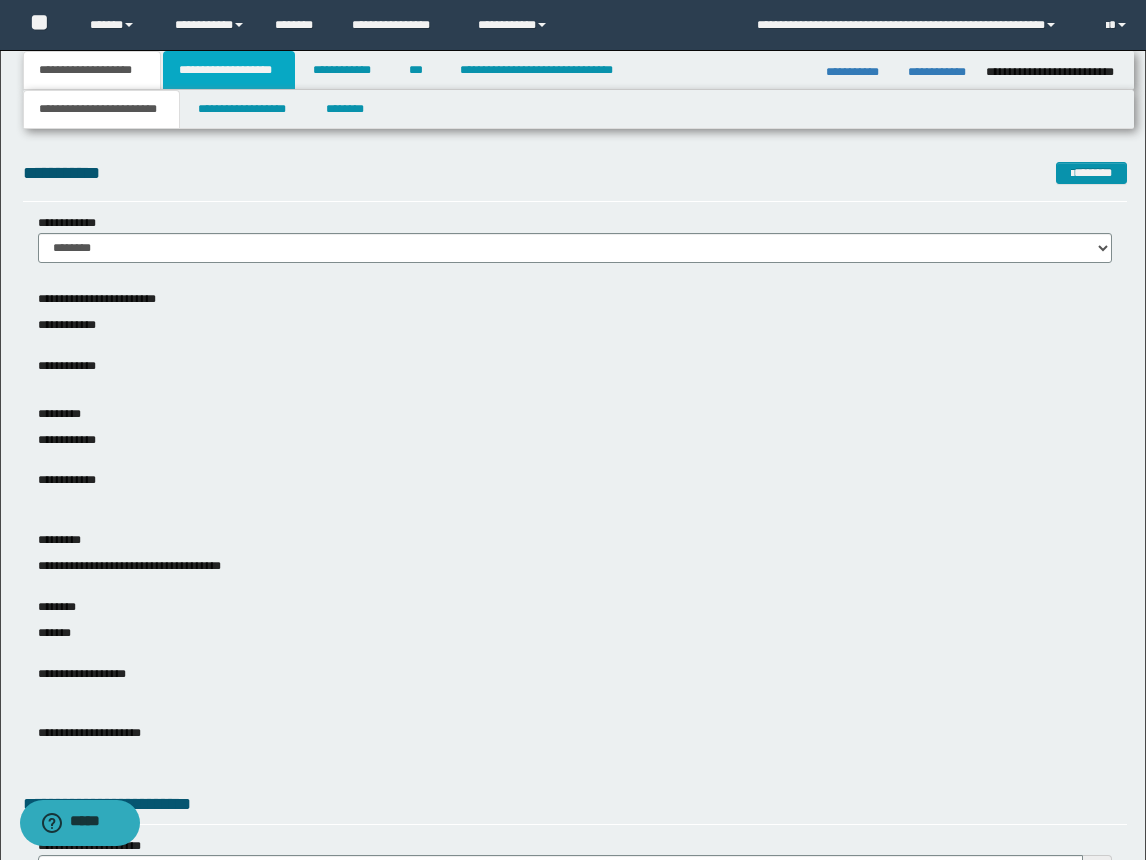 click on "**********" at bounding box center (229, 70) 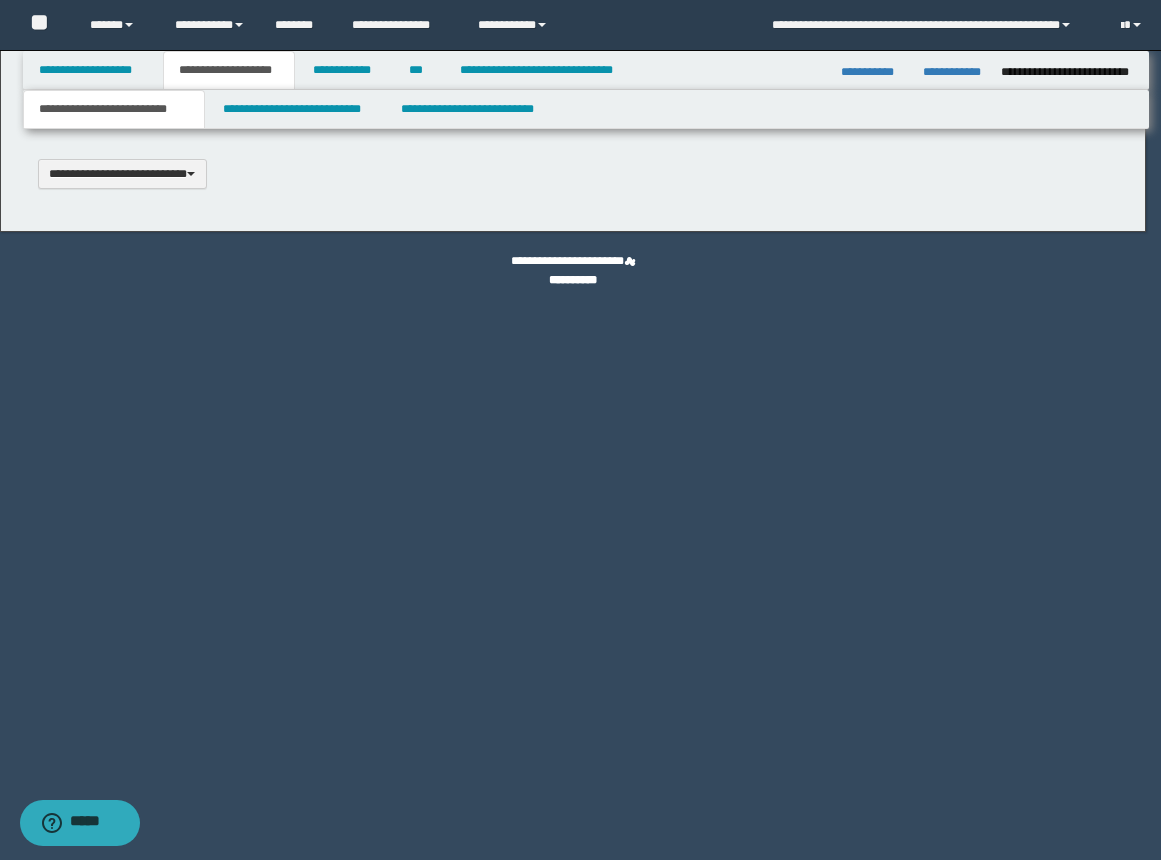 type 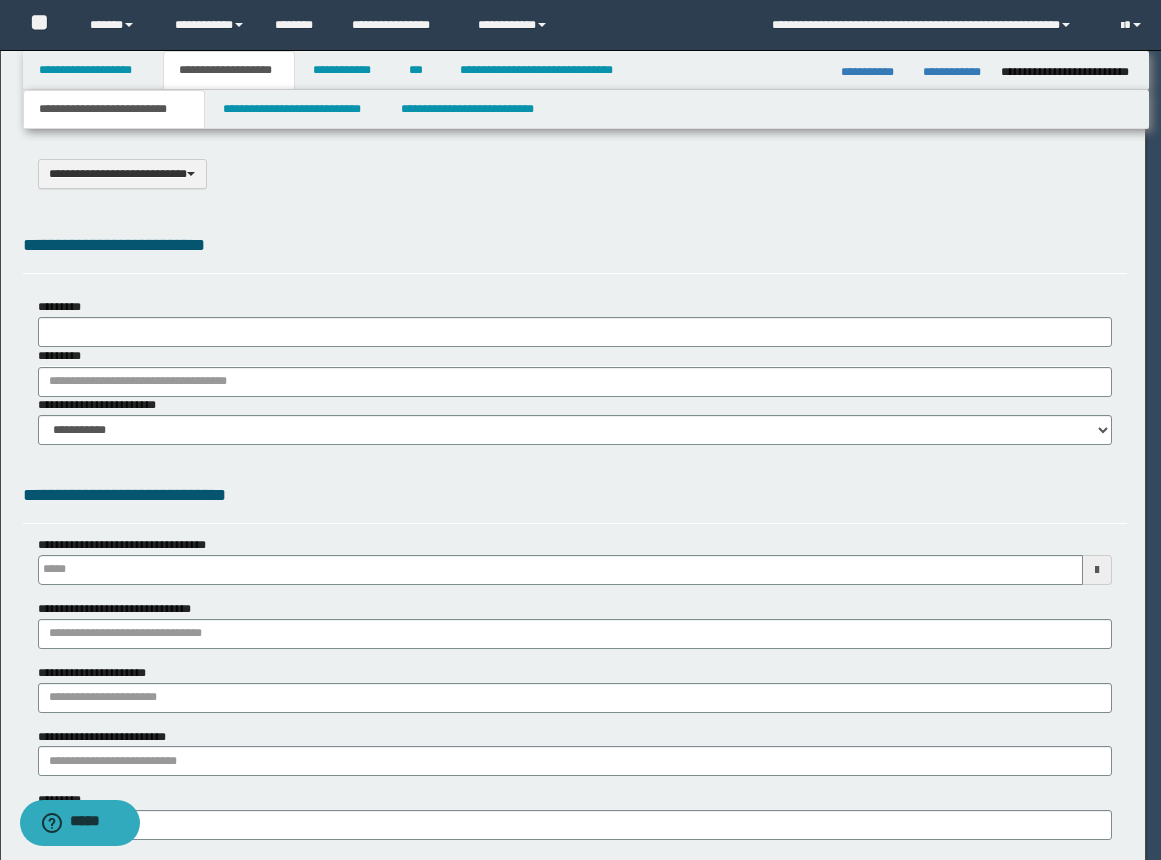 select on "*" 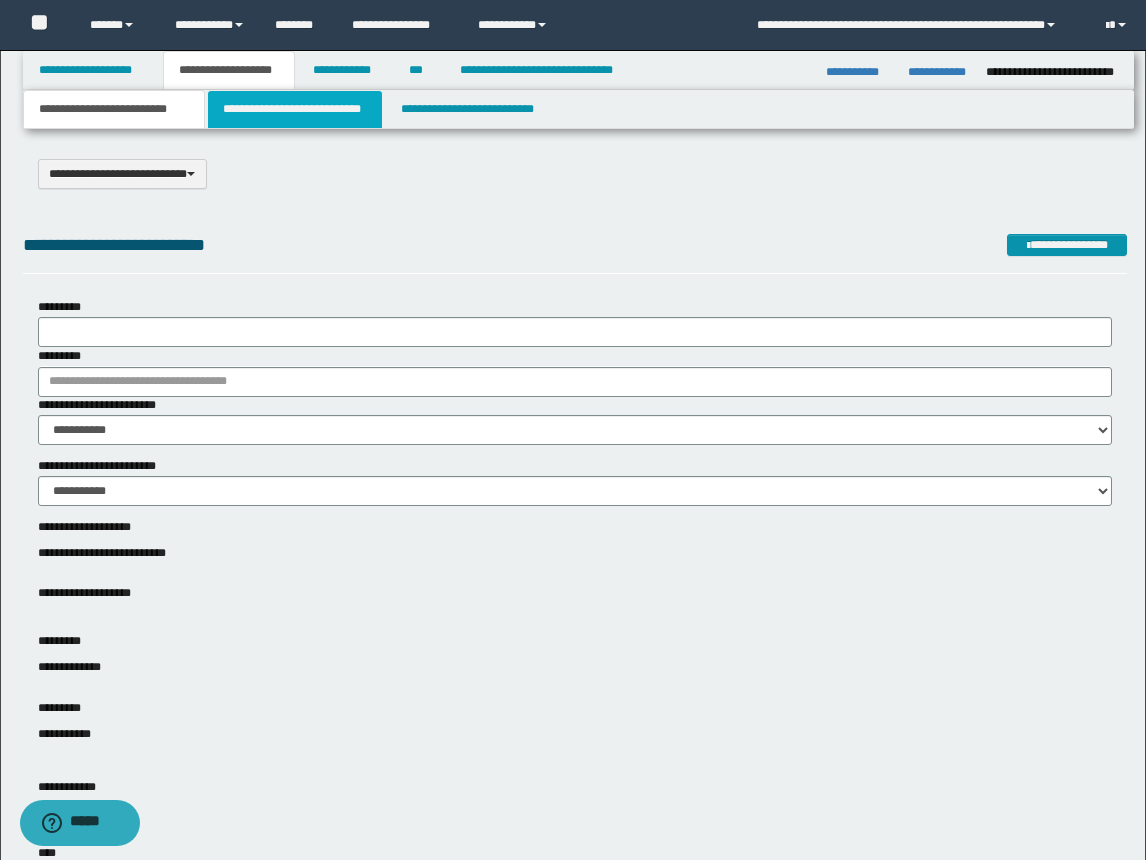 click on "**********" at bounding box center [295, 109] 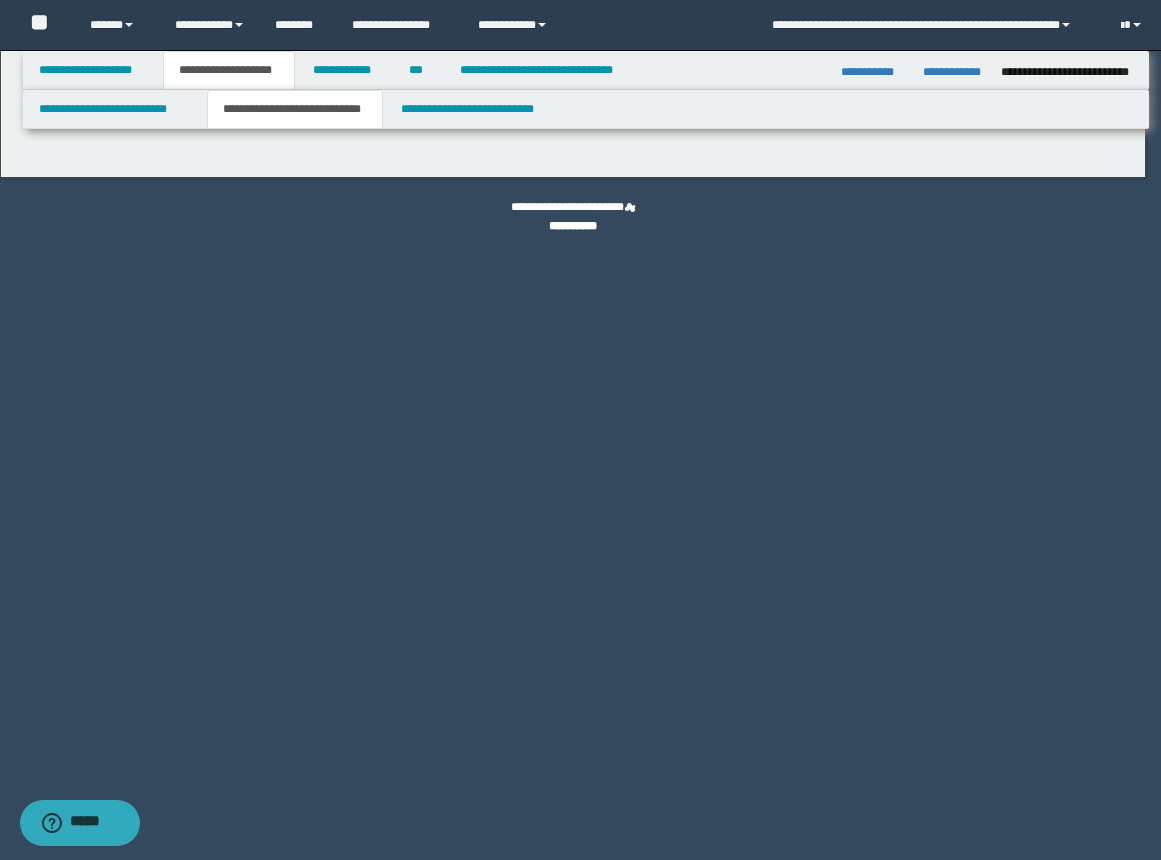 select on "*" 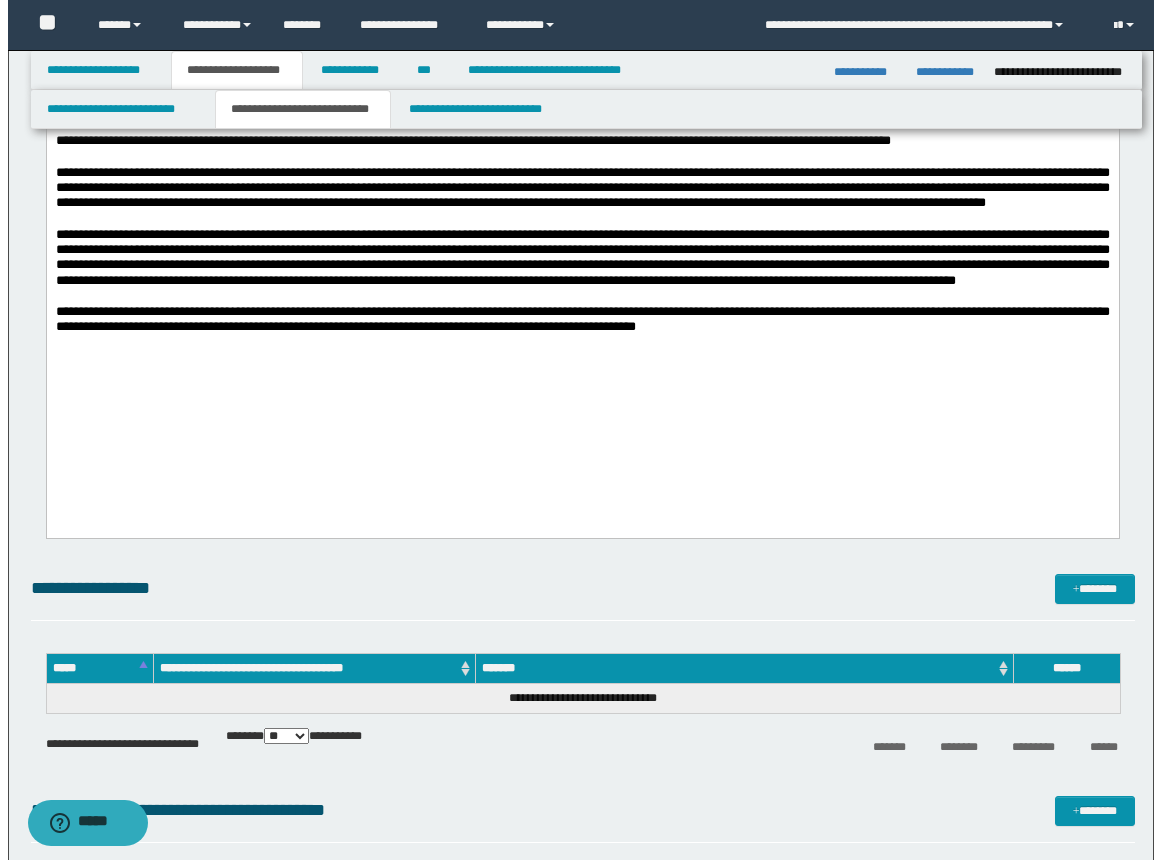 scroll, scrollTop: 900, scrollLeft: 0, axis: vertical 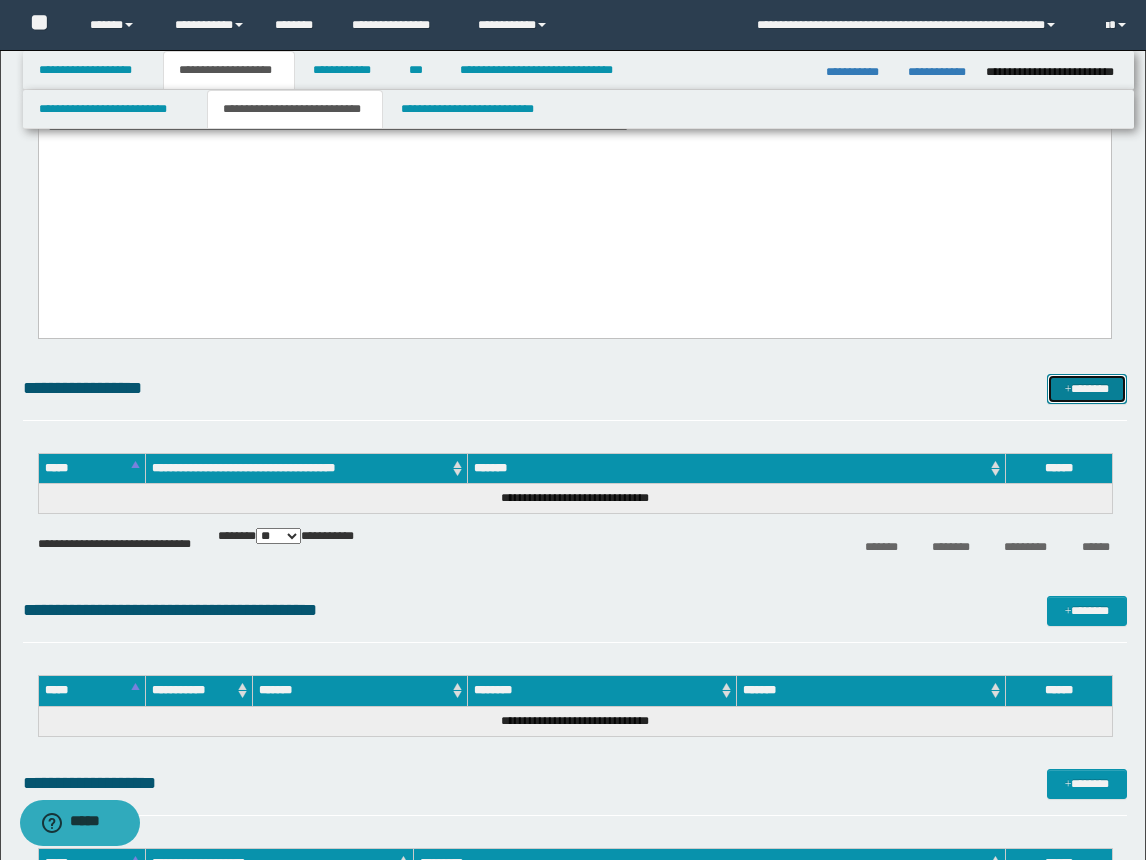click on "*******" at bounding box center (1087, 389) 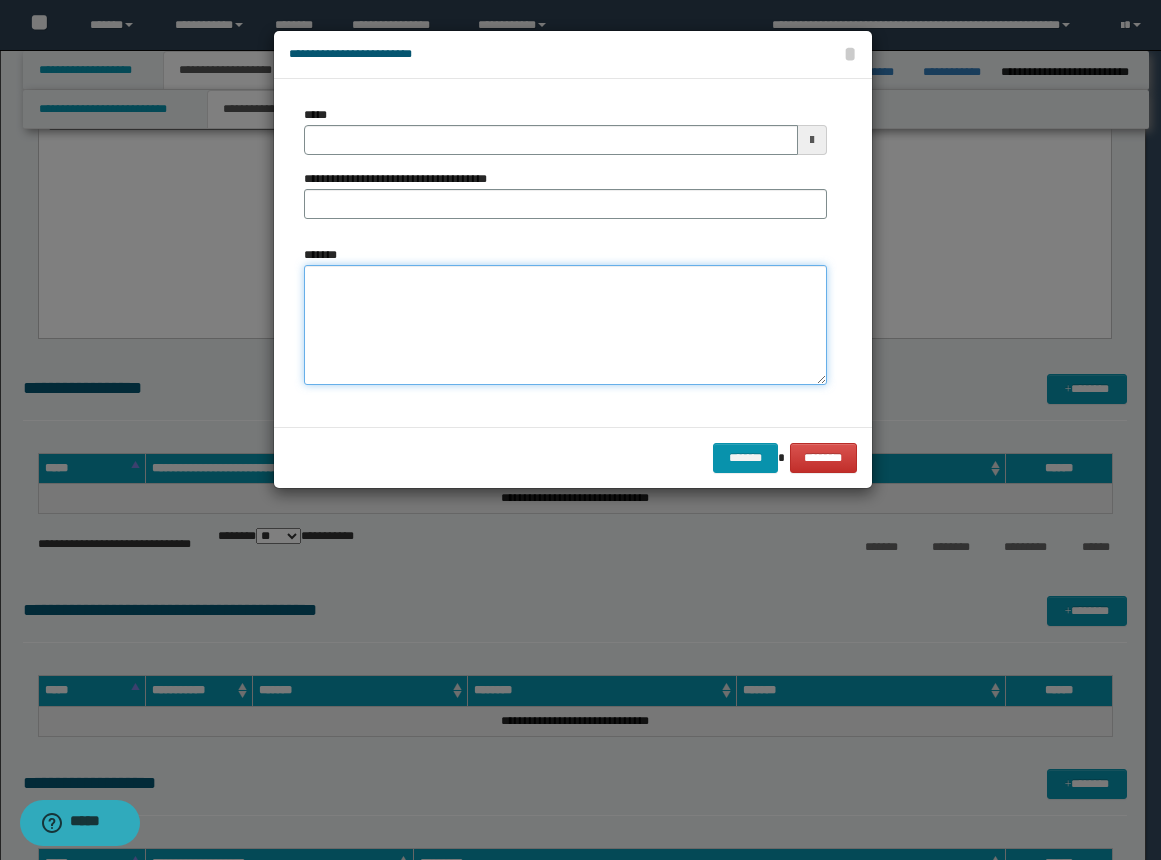 click on "*******" at bounding box center [565, 325] 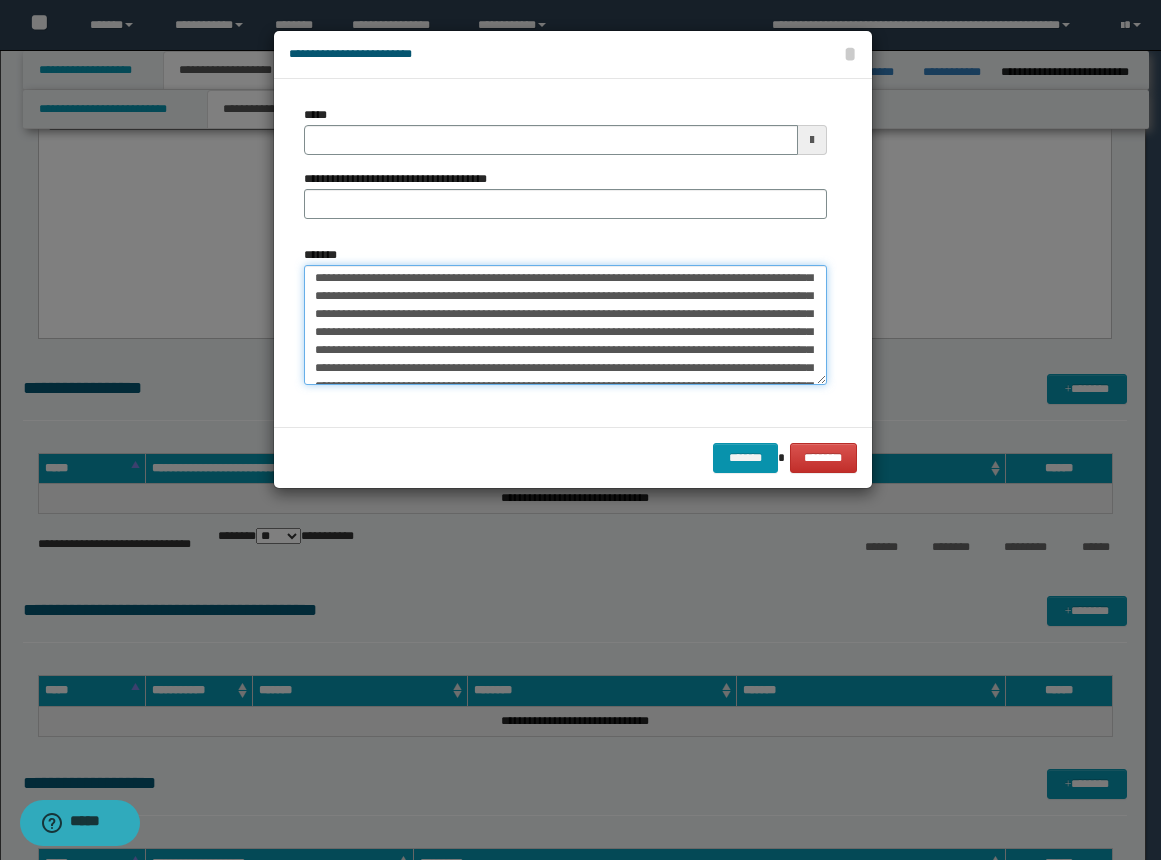 scroll, scrollTop: 0, scrollLeft: 0, axis: both 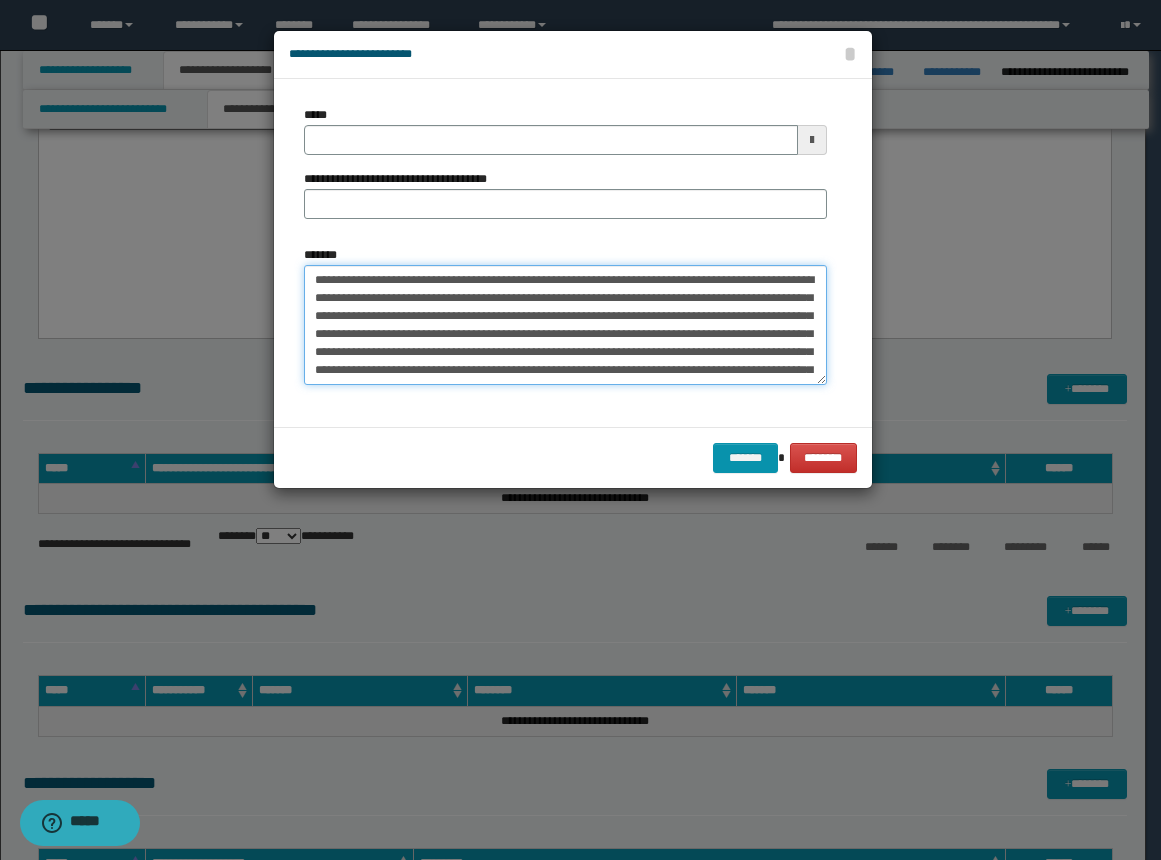 drag, startPoint x: 314, startPoint y: 282, endPoint x: 489, endPoint y: 277, distance: 175.07141 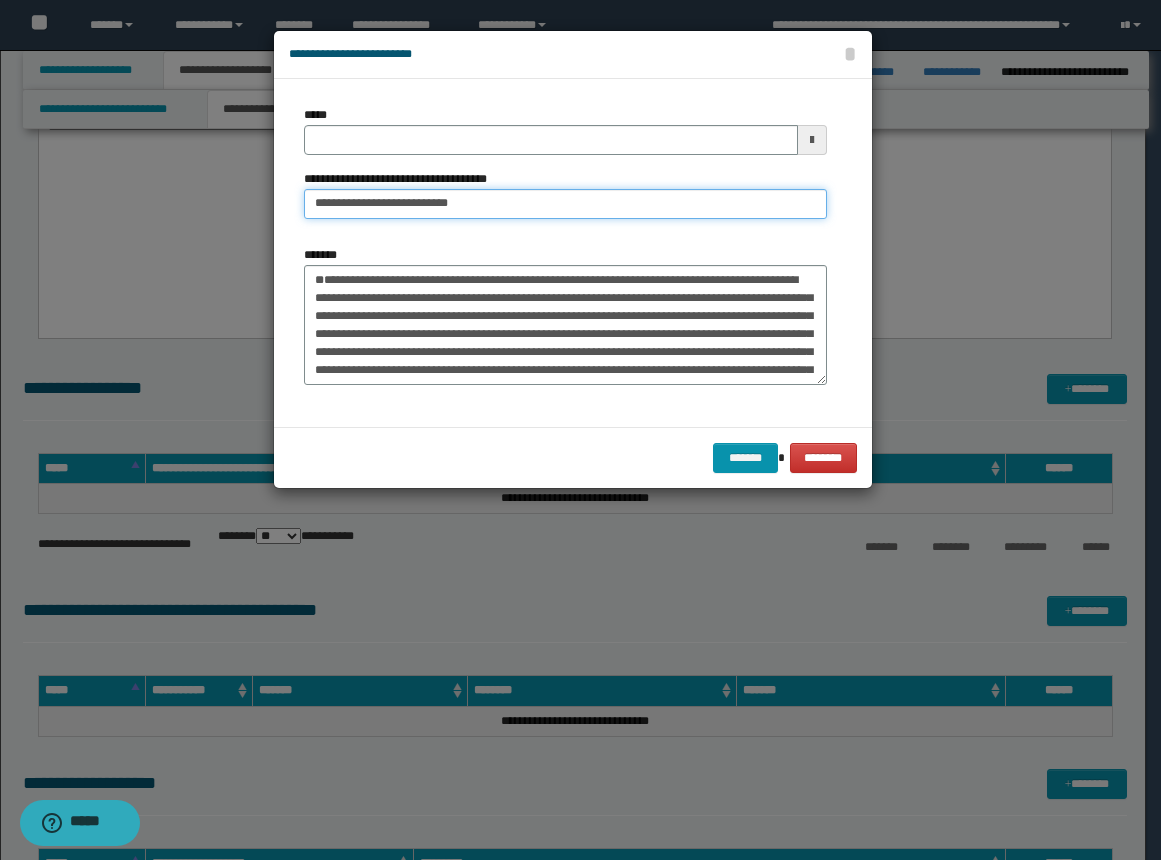 type on "**********" 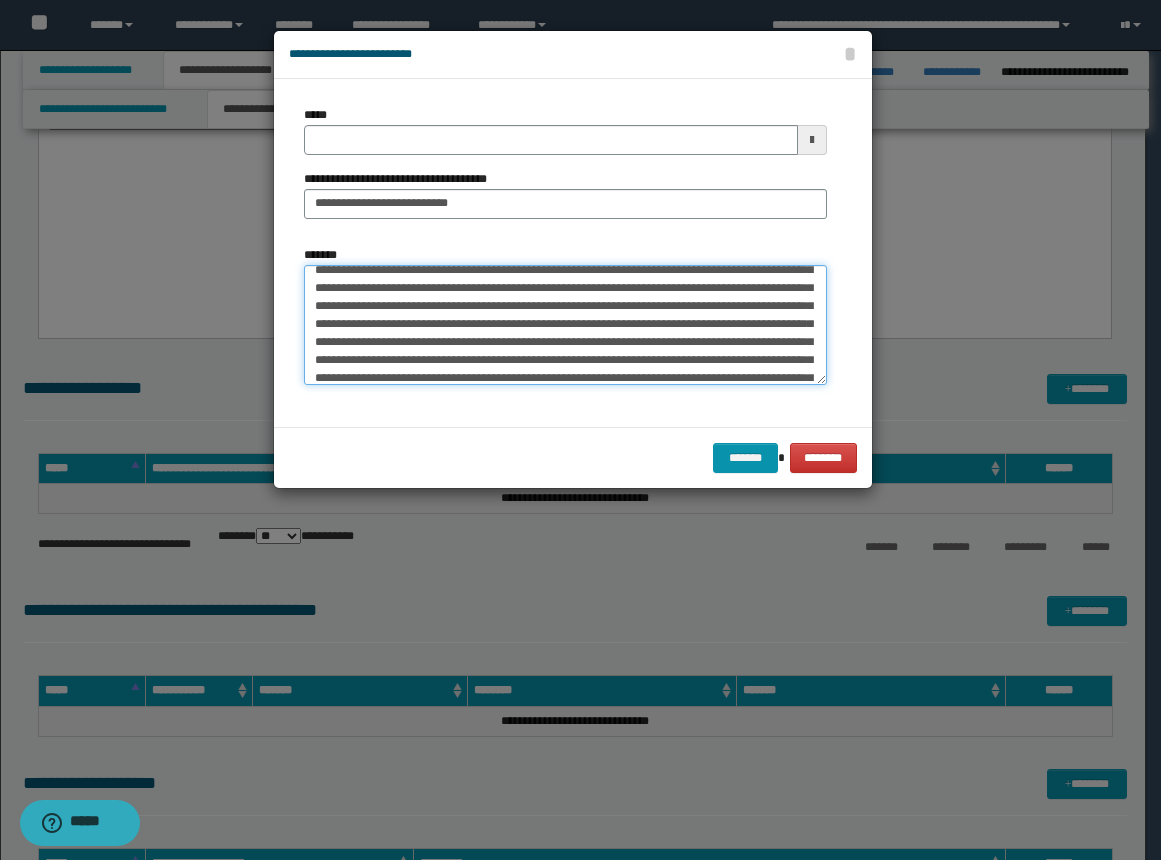 scroll, scrollTop: 144, scrollLeft: 0, axis: vertical 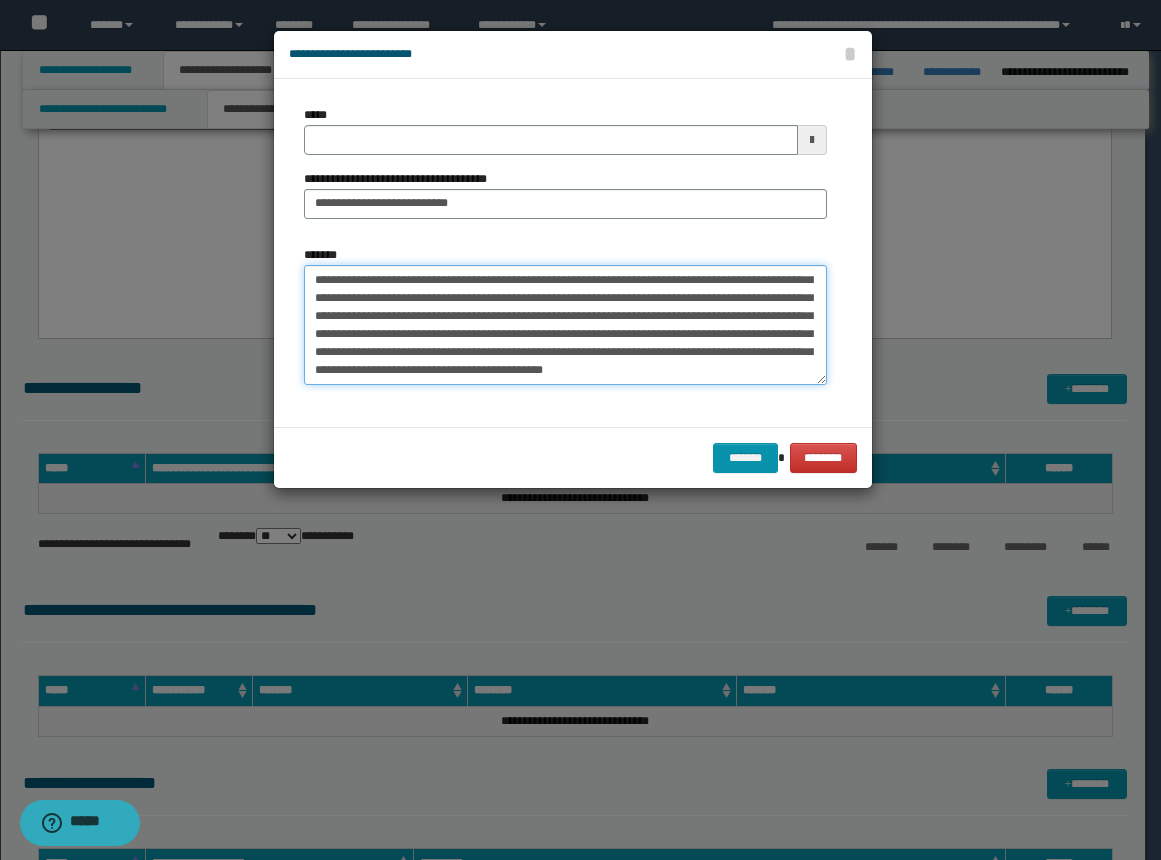 click on "*******" at bounding box center (565, 325) 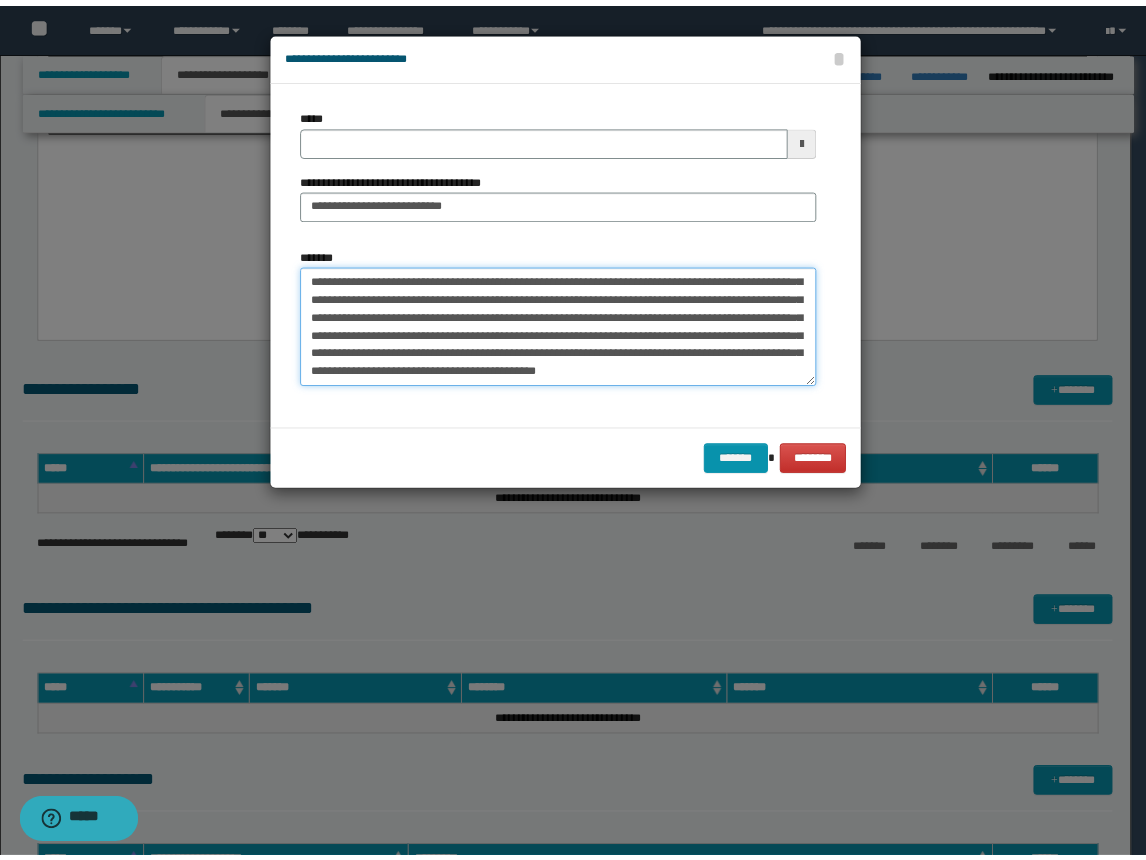 scroll, scrollTop: 0, scrollLeft: 0, axis: both 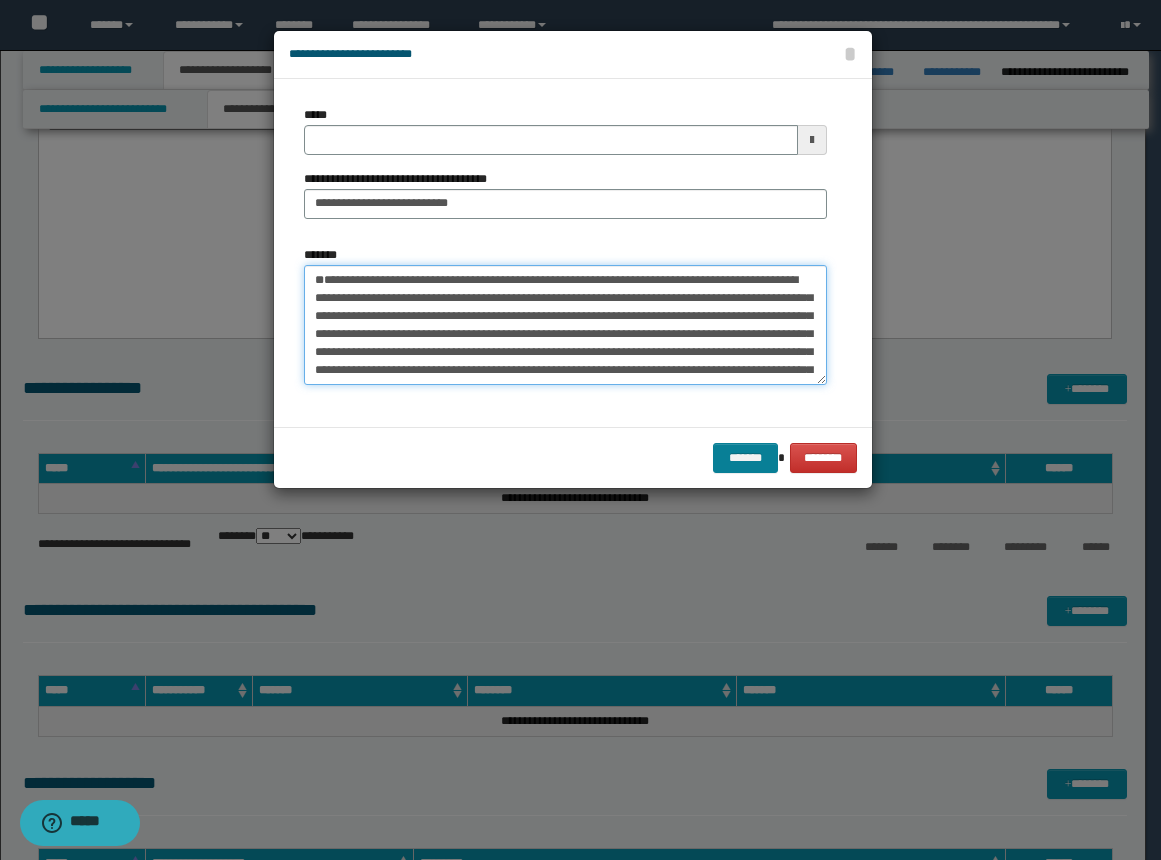 type on "**********" 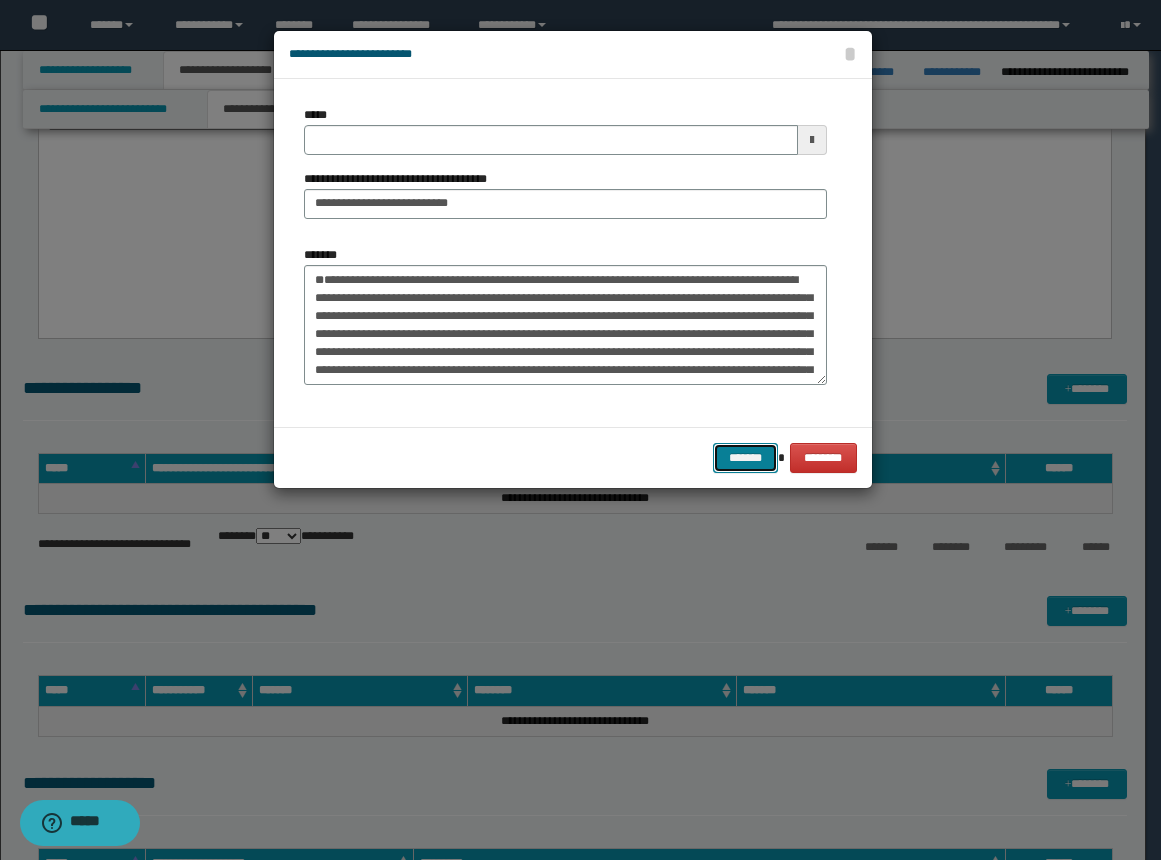 click on "*******" at bounding box center [745, 458] 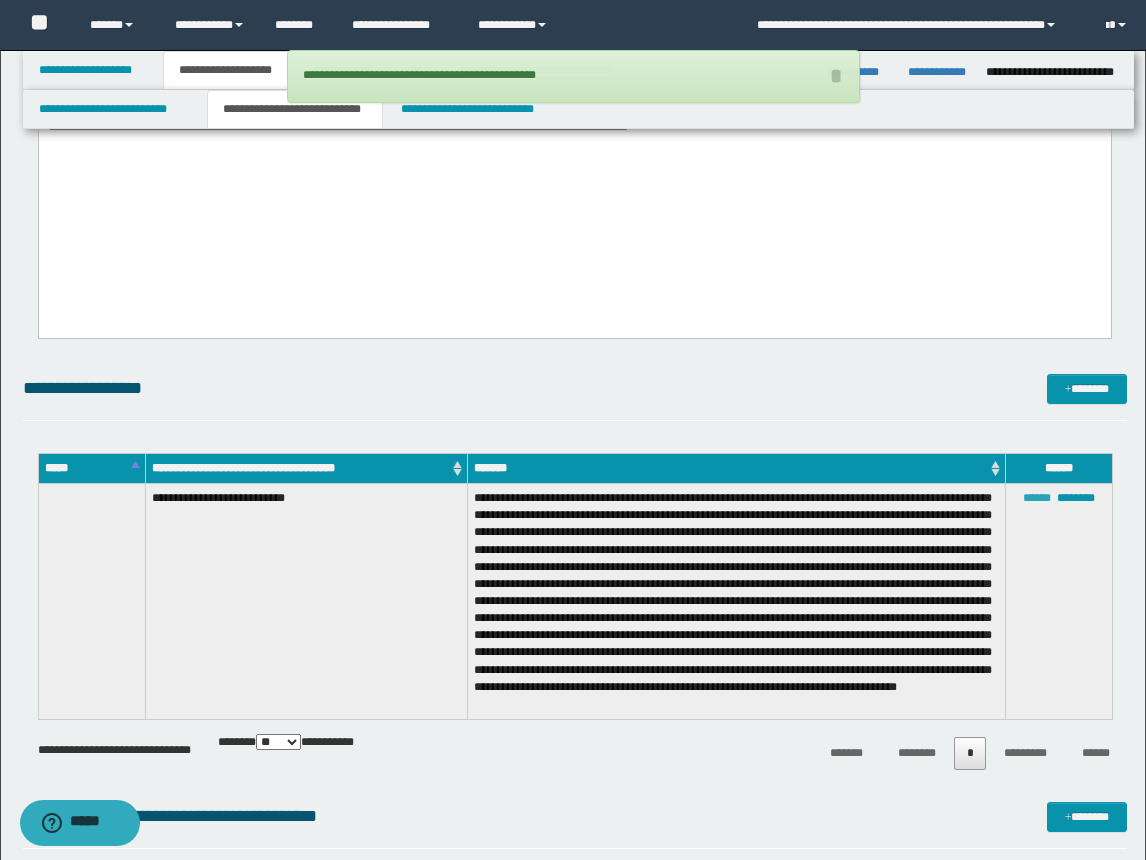 click on "******" at bounding box center [1037, 498] 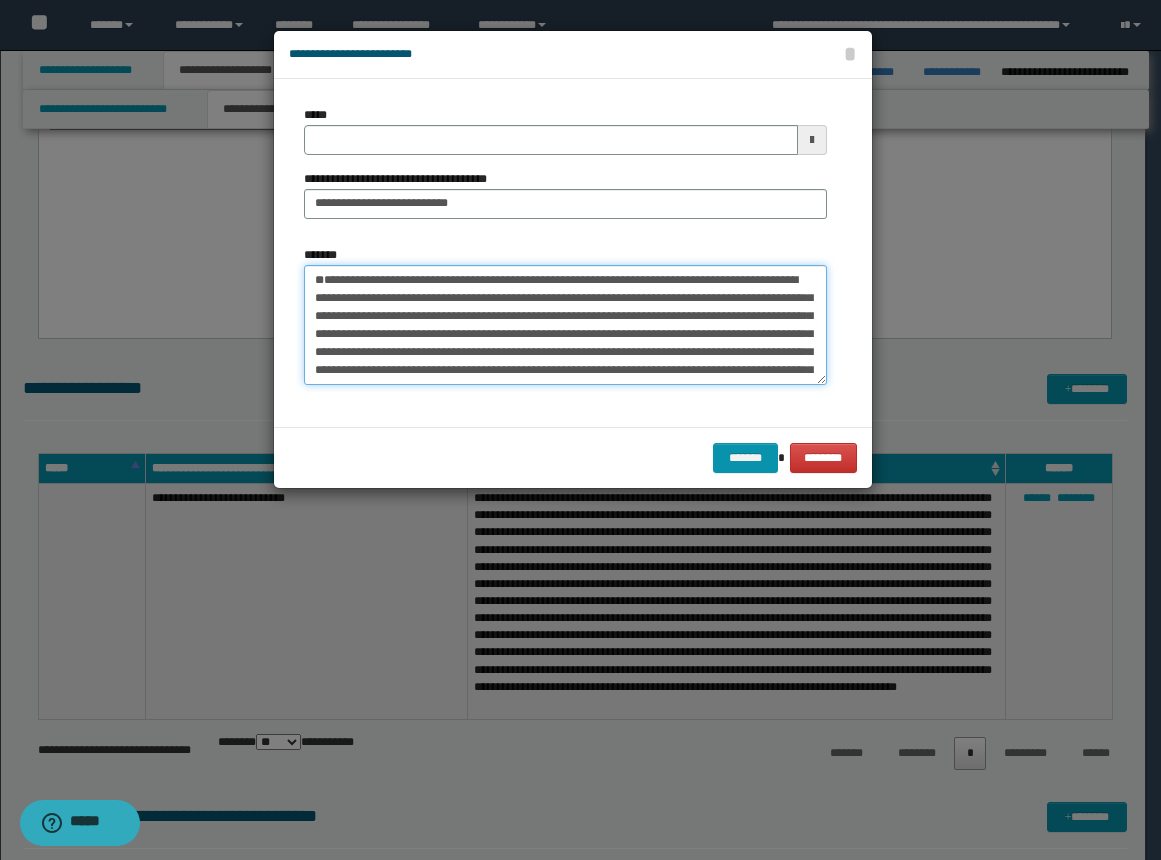 drag, startPoint x: 321, startPoint y: 276, endPoint x: 383, endPoint y: 279, distance: 62.072536 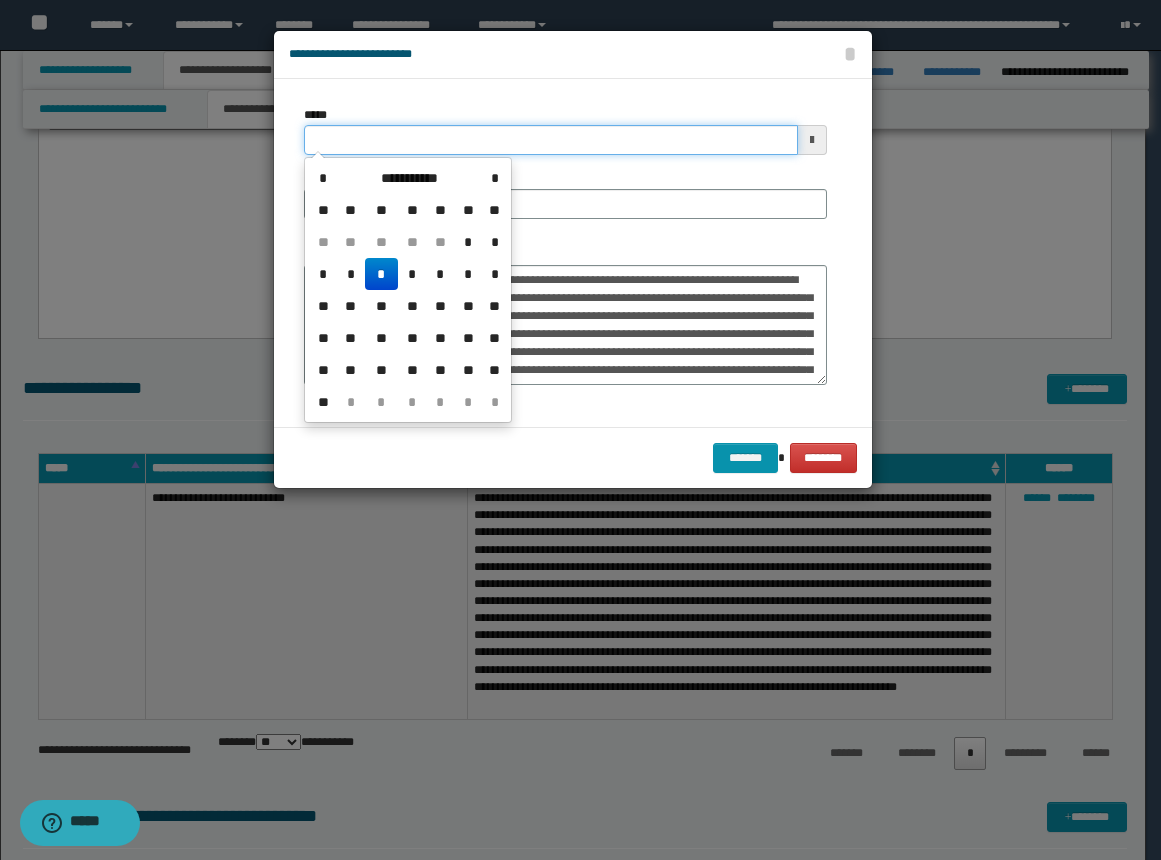 drag, startPoint x: 453, startPoint y: 144, endPoint x: 235, endPoint y: 147, distance: 218.02065 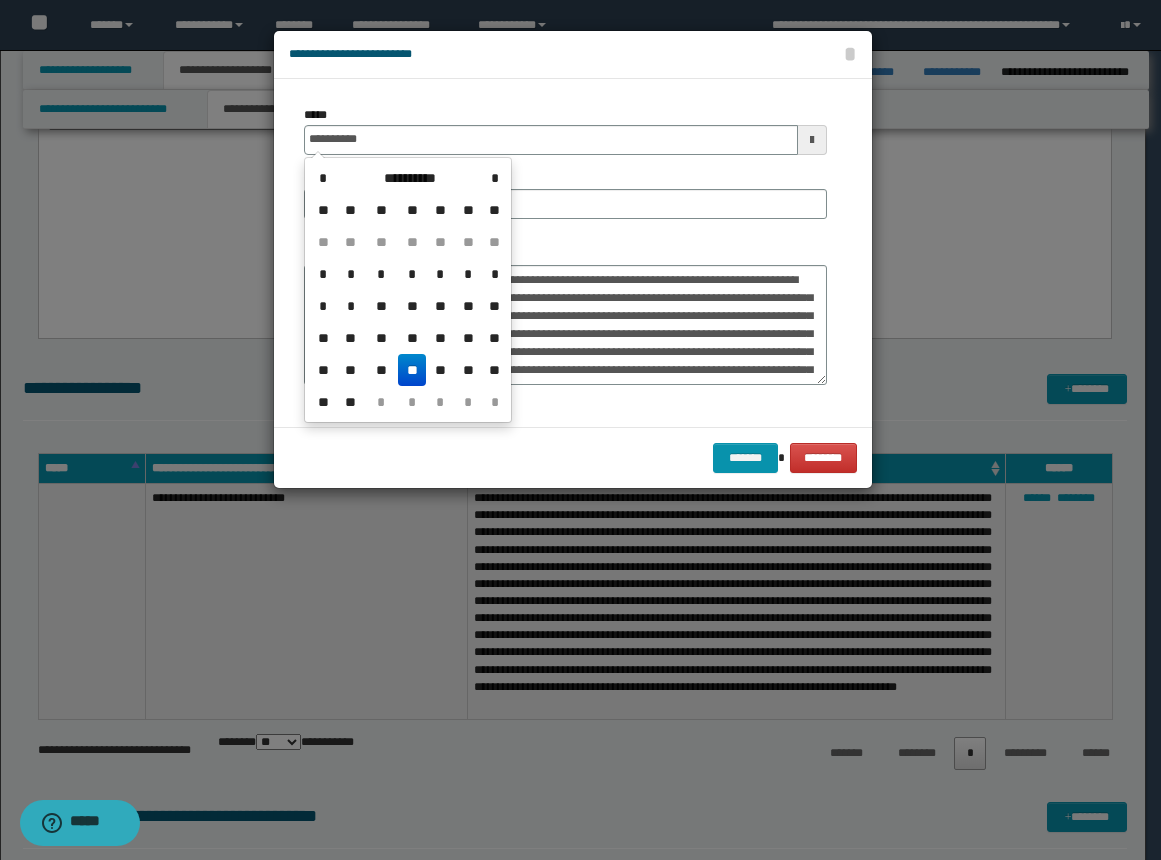 drag, startPoint x: 419, startPoint y: 367, endPoint x: 374, endPoint y: 328, distance: 59.548298 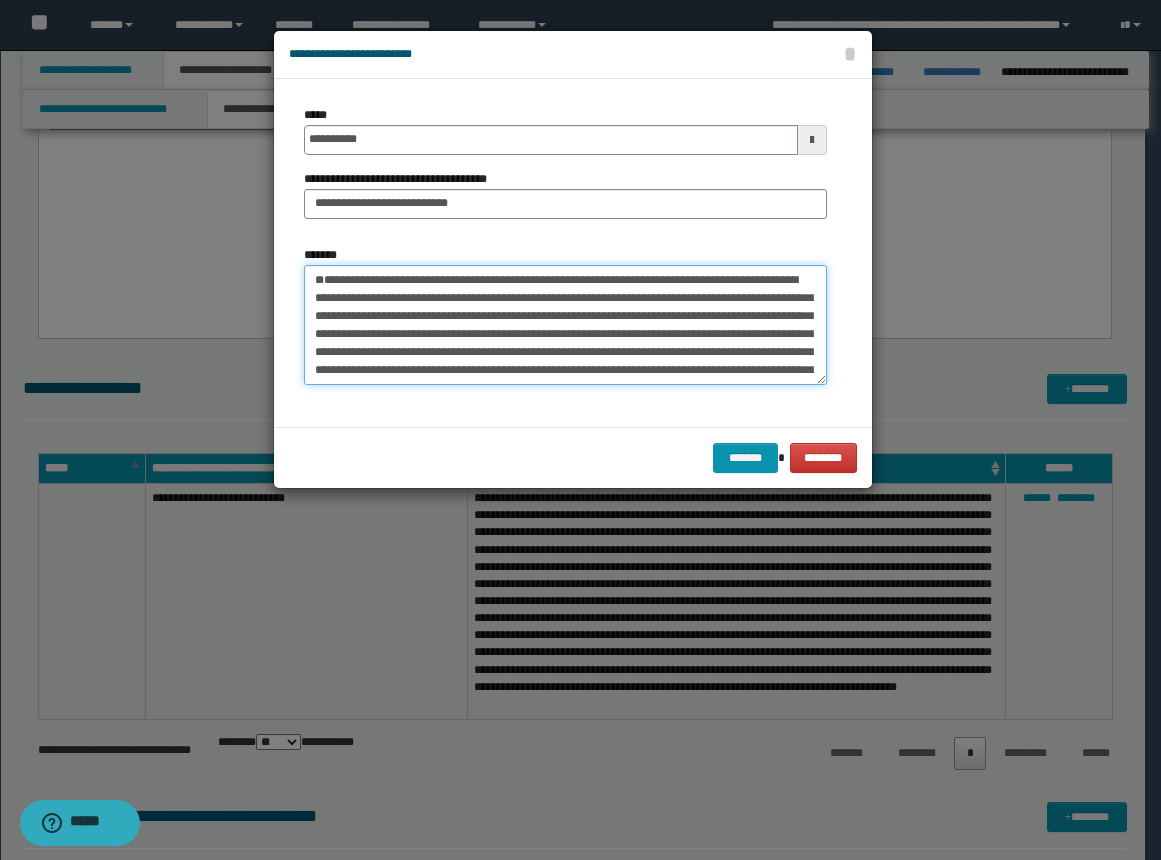 drag, startPoint x: 388, startPoint y: 279, endPoint x: 214, endPoint y: 282, distance: 174.02586 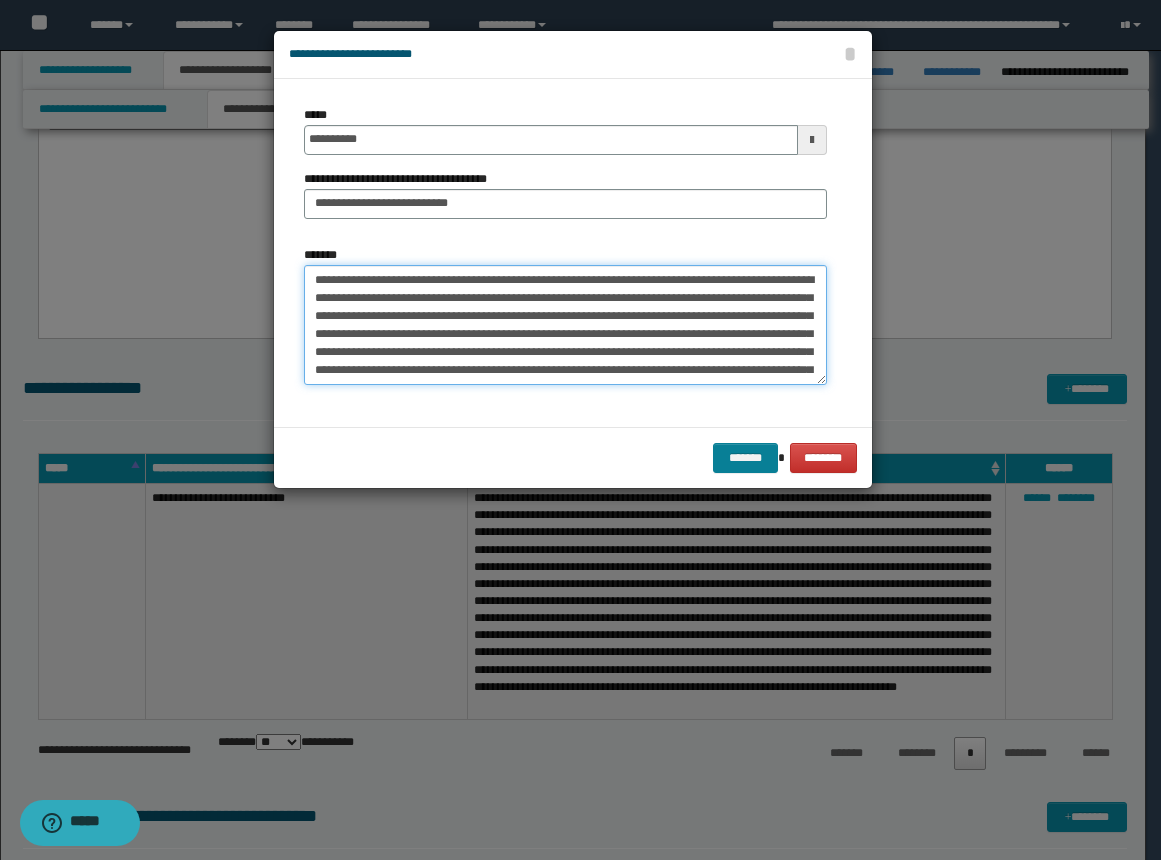 type on "**********" 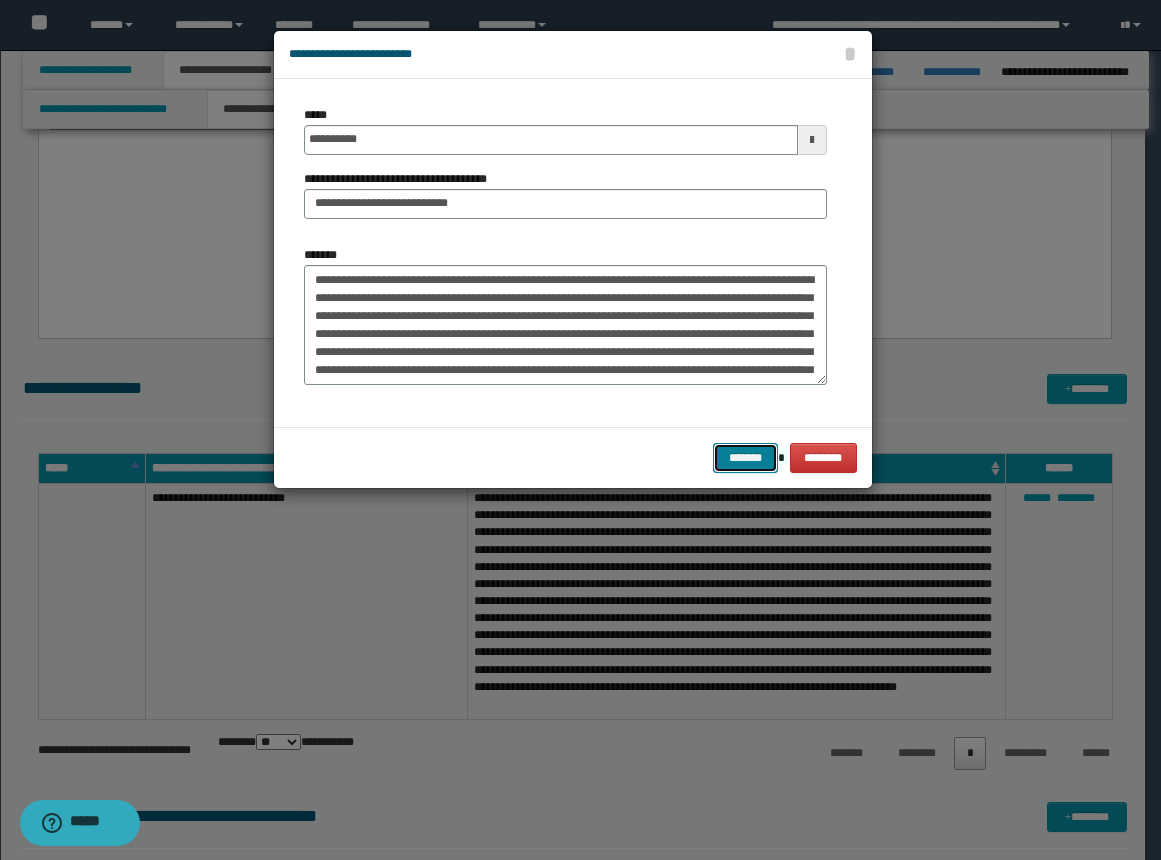 click on "*******" at bounding box center (745, 458) 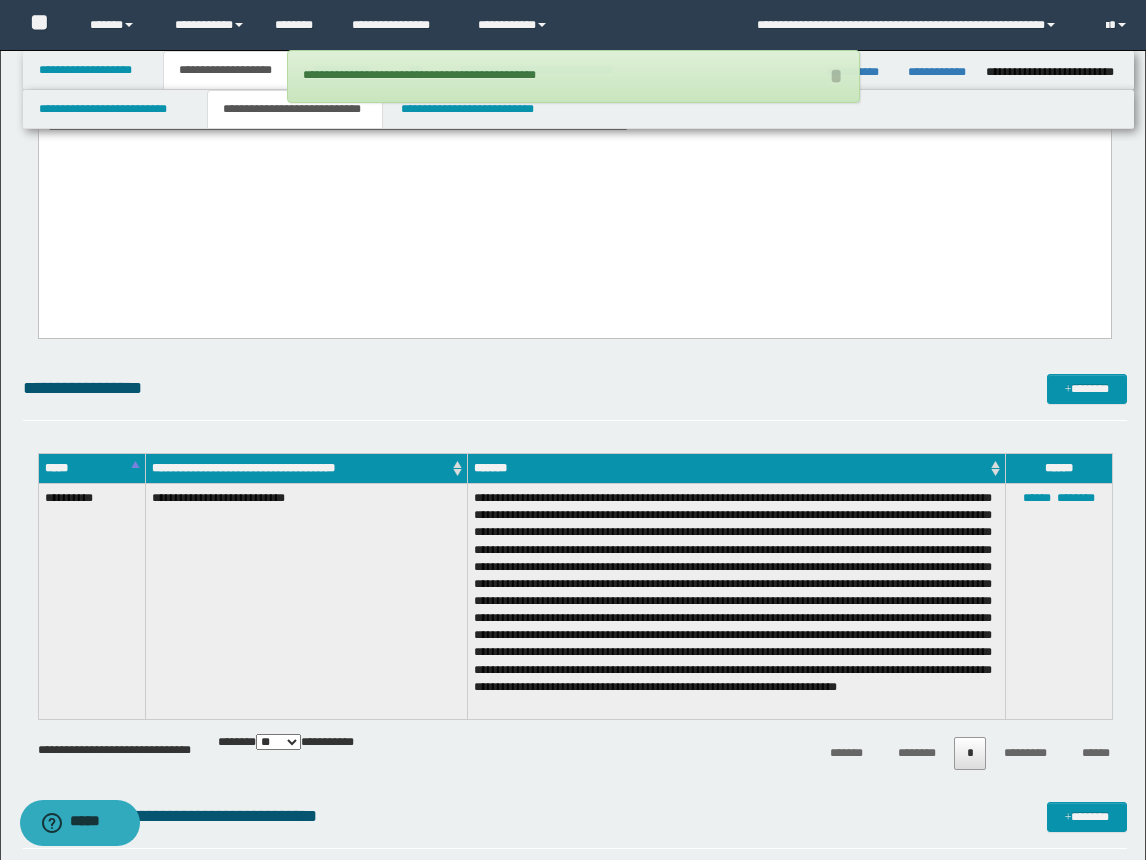 click on "**********" at bounding box center (579, 109) 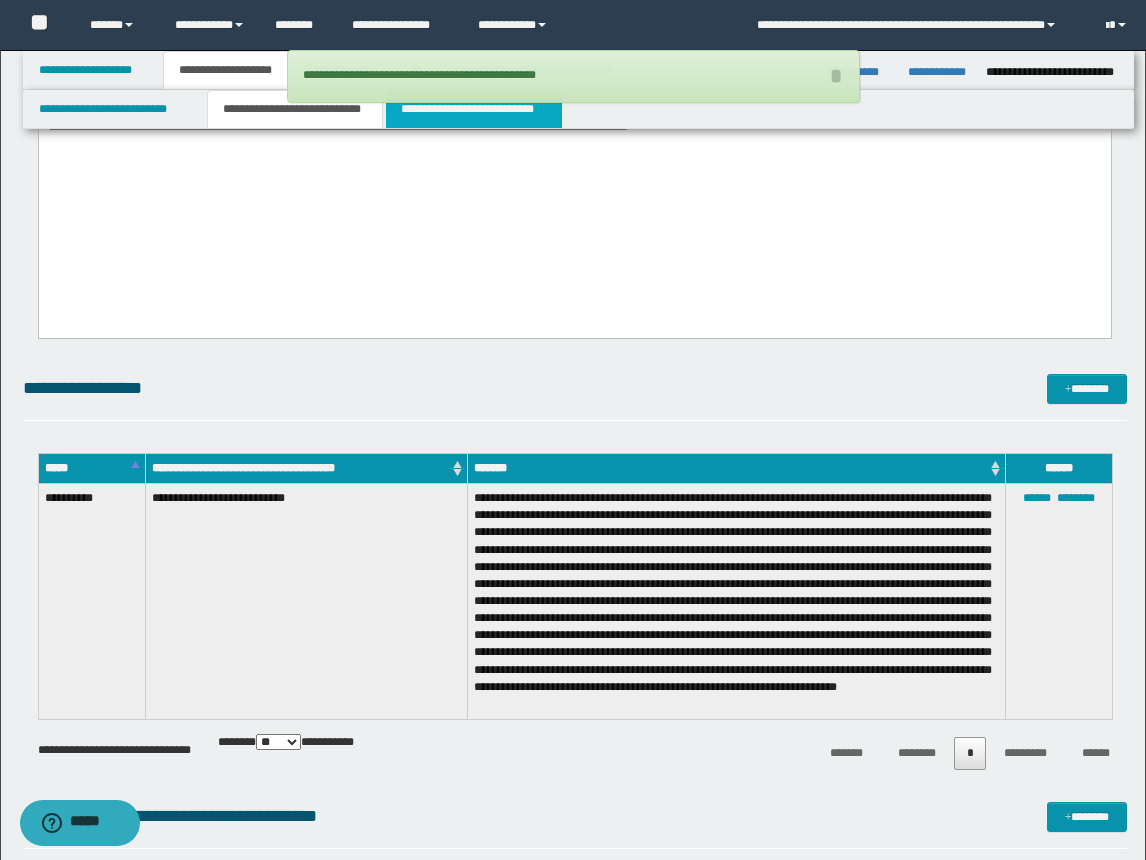 click on "**********" at bounding box center (474, 109) 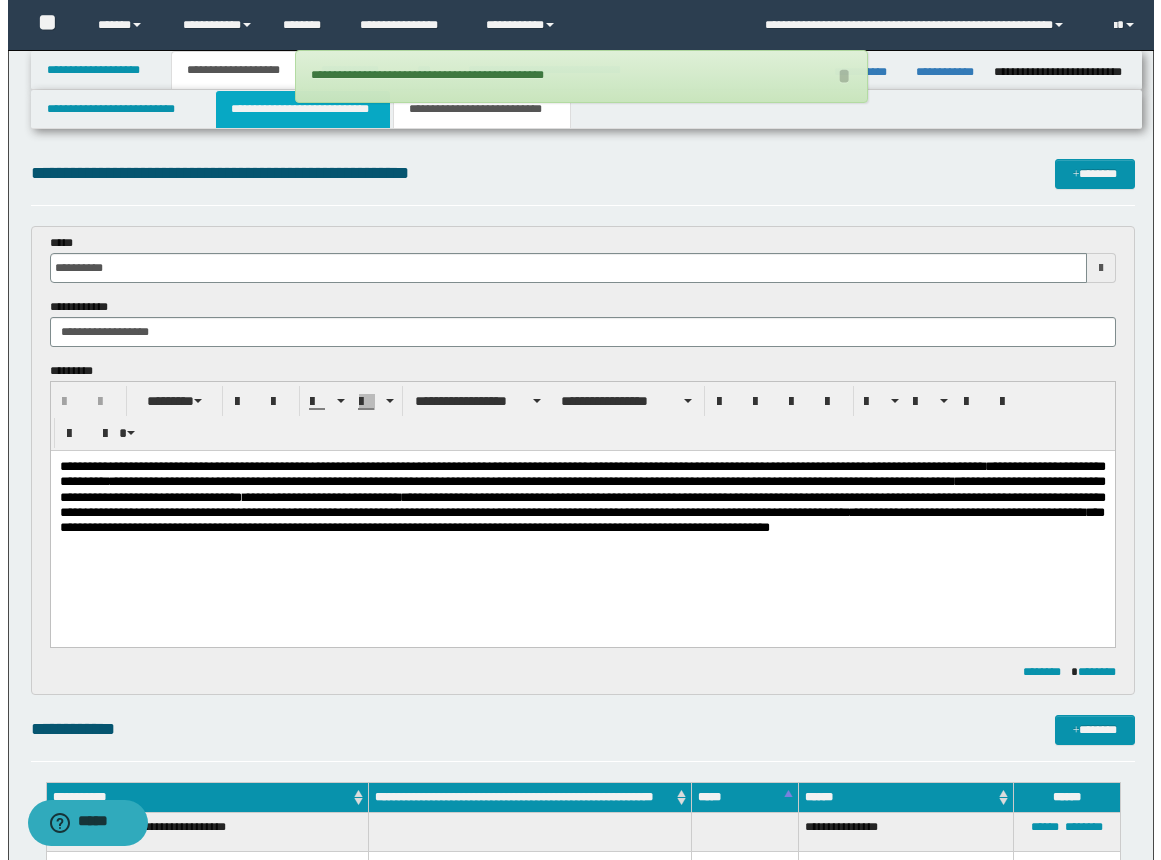 scroll, scrollTop: 0, scrollLeft: 0, axis: both 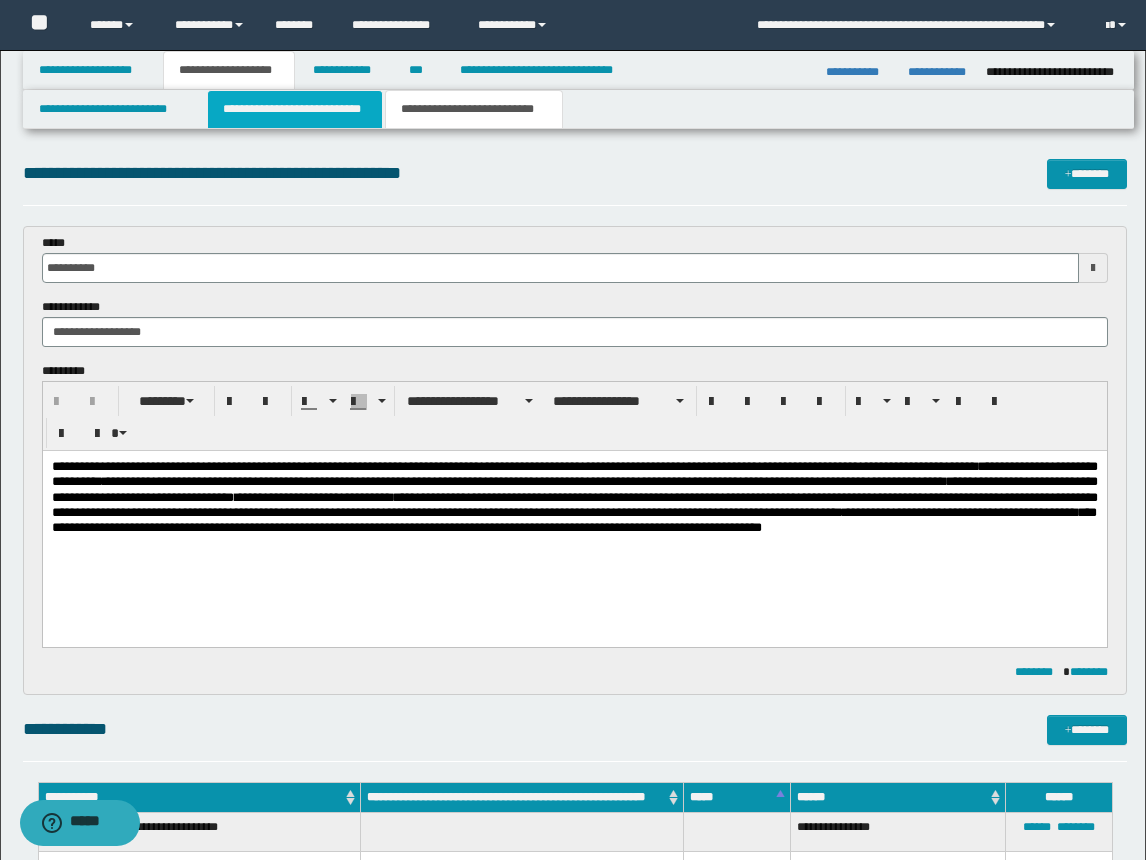 click on "**********" at bounding box center (295, 109) 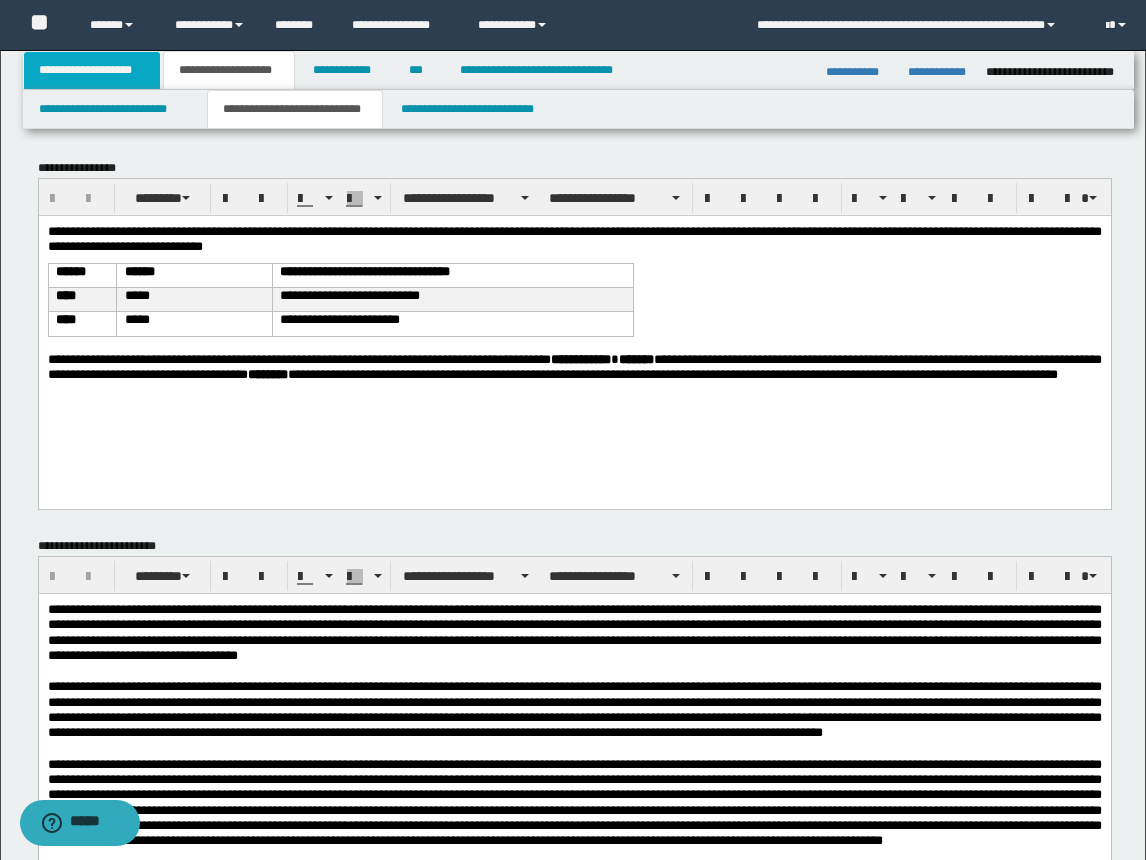 click on "**********" at bounding box center [92, 70] 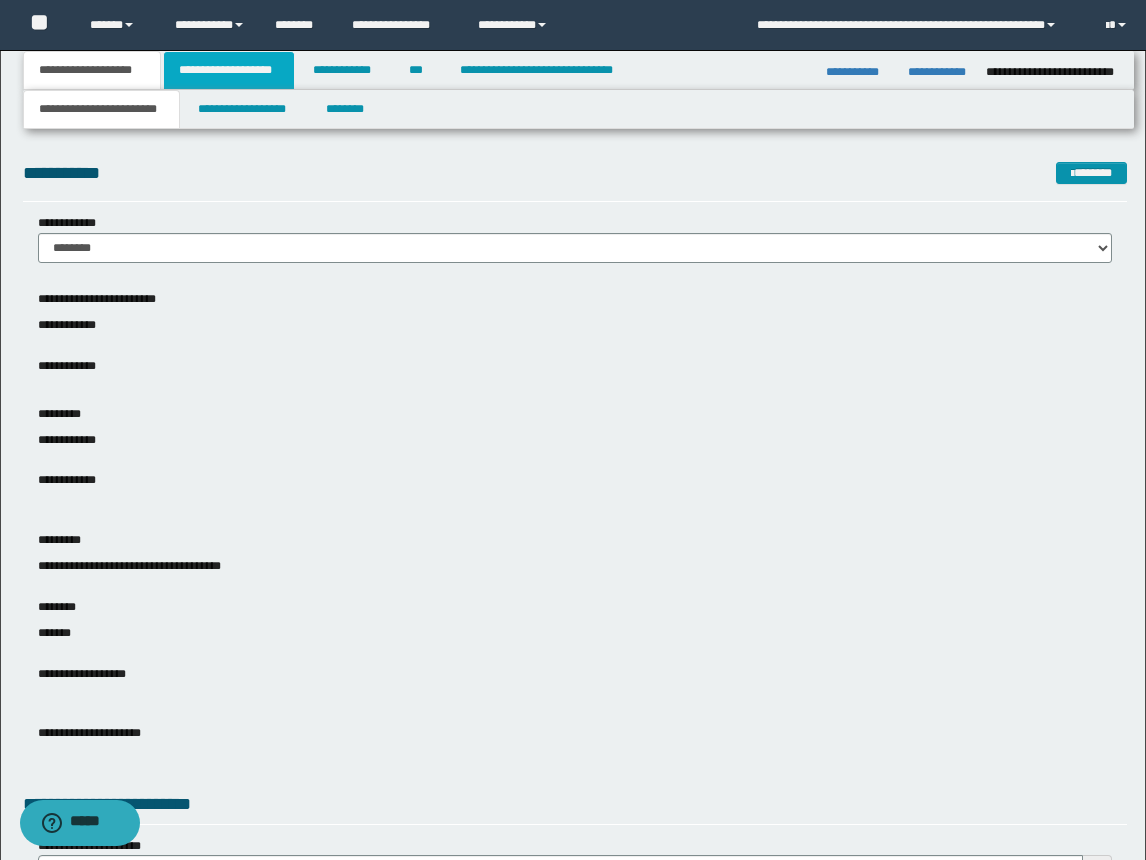 drag, startPoint x: 194, startPoint y: 69, endPoint x: 209, endPoint y: 67, distance: 15.132746 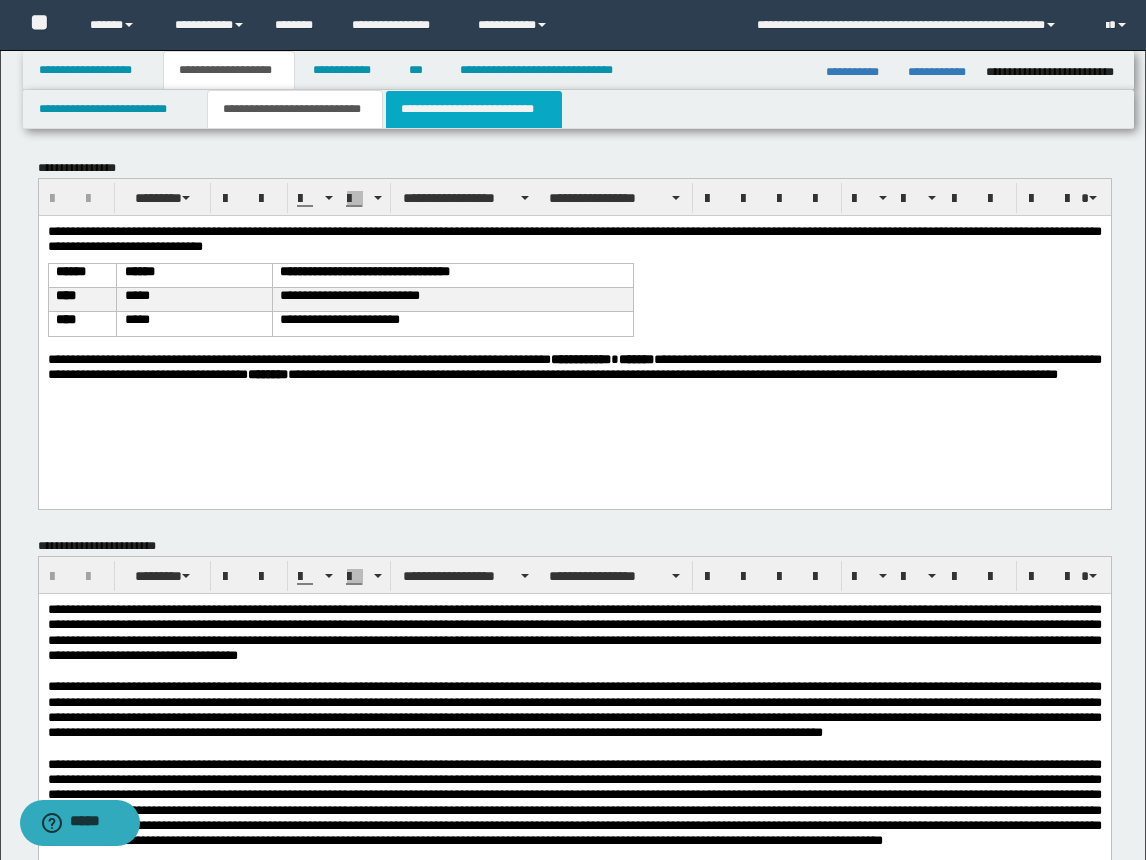 drag, startPoint x: 417, startPoint y: 96, endPoint x: 417, endPoint y: 118, distance: 22 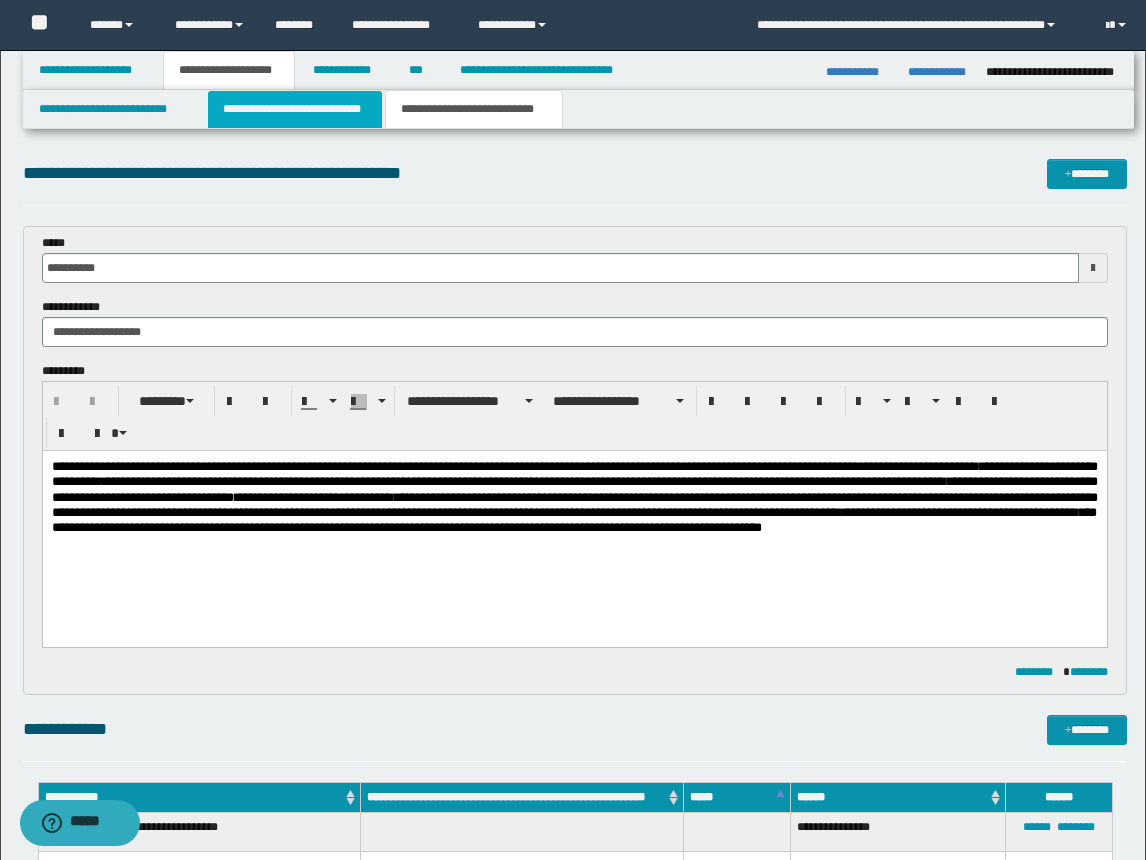 click on "**********" at bounding box center (295, 109) 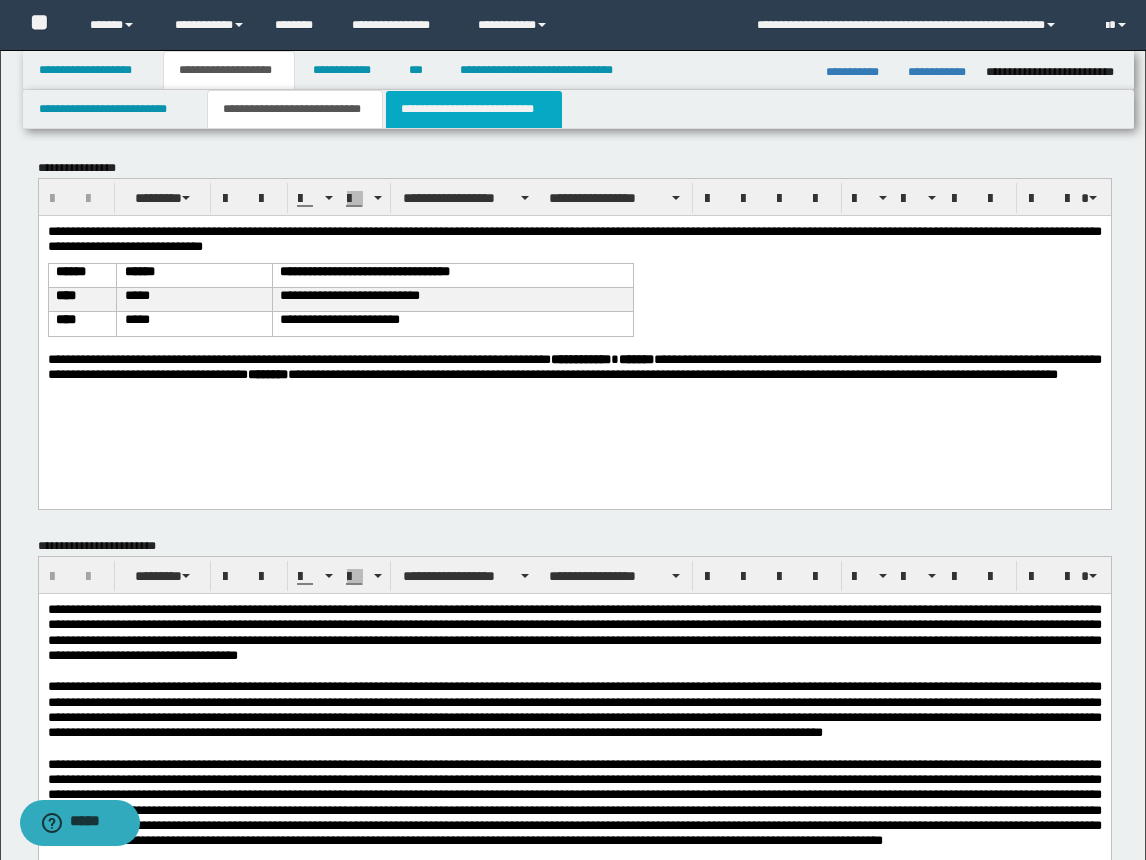 click on "**********" at bounding box center (474, 109) 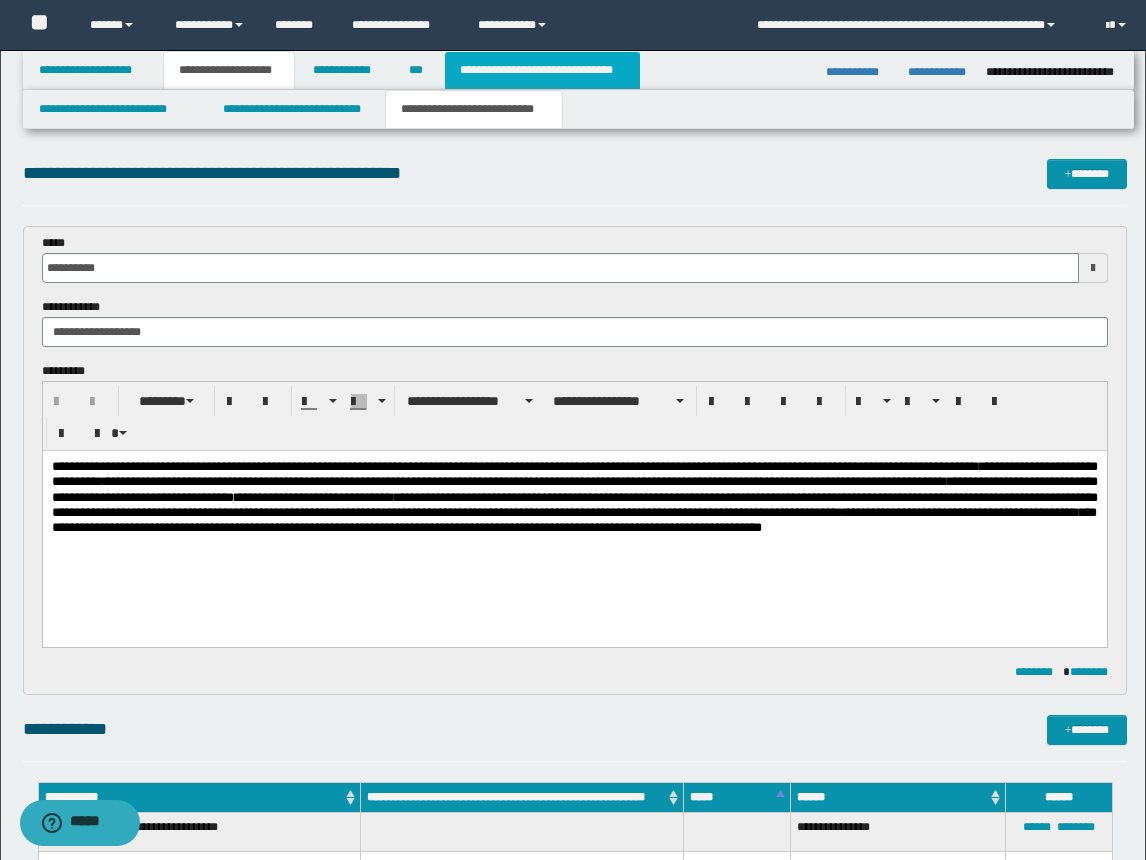 click on "**********" at bounding box center (542, 70) 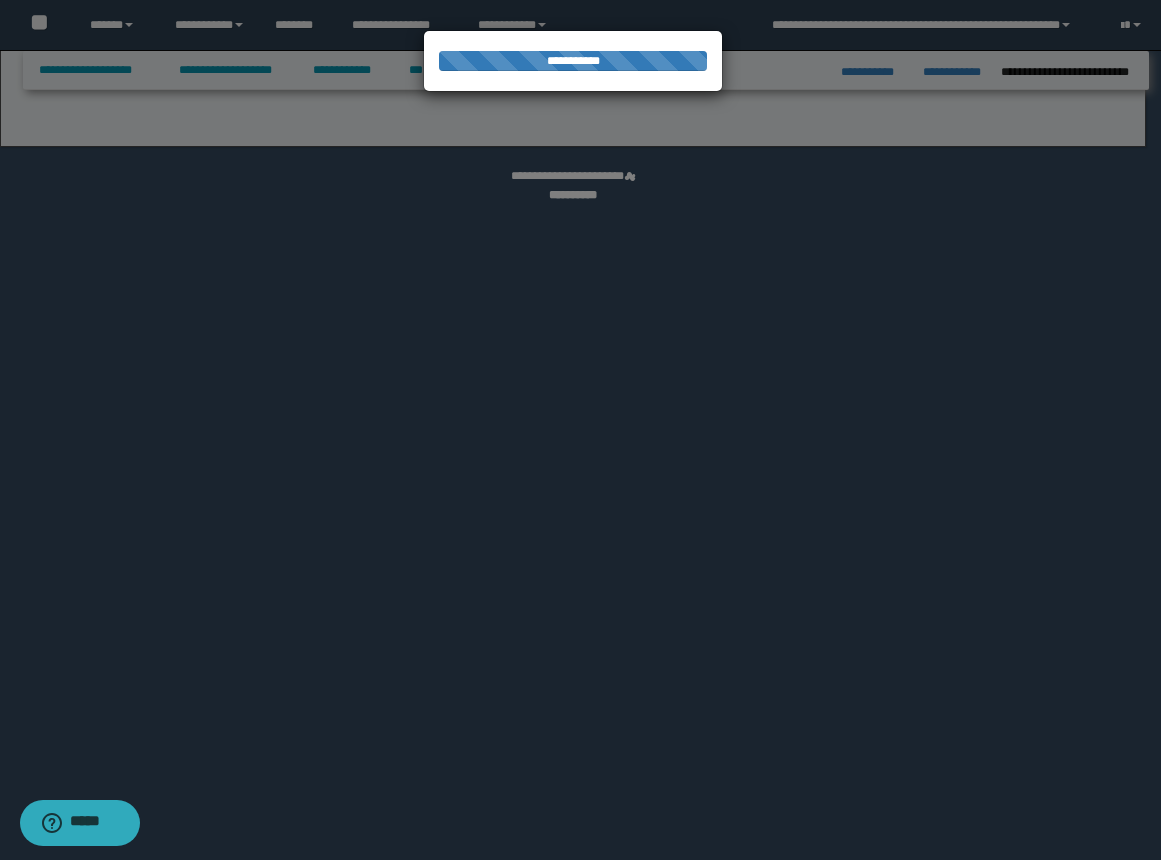 select on "*" 